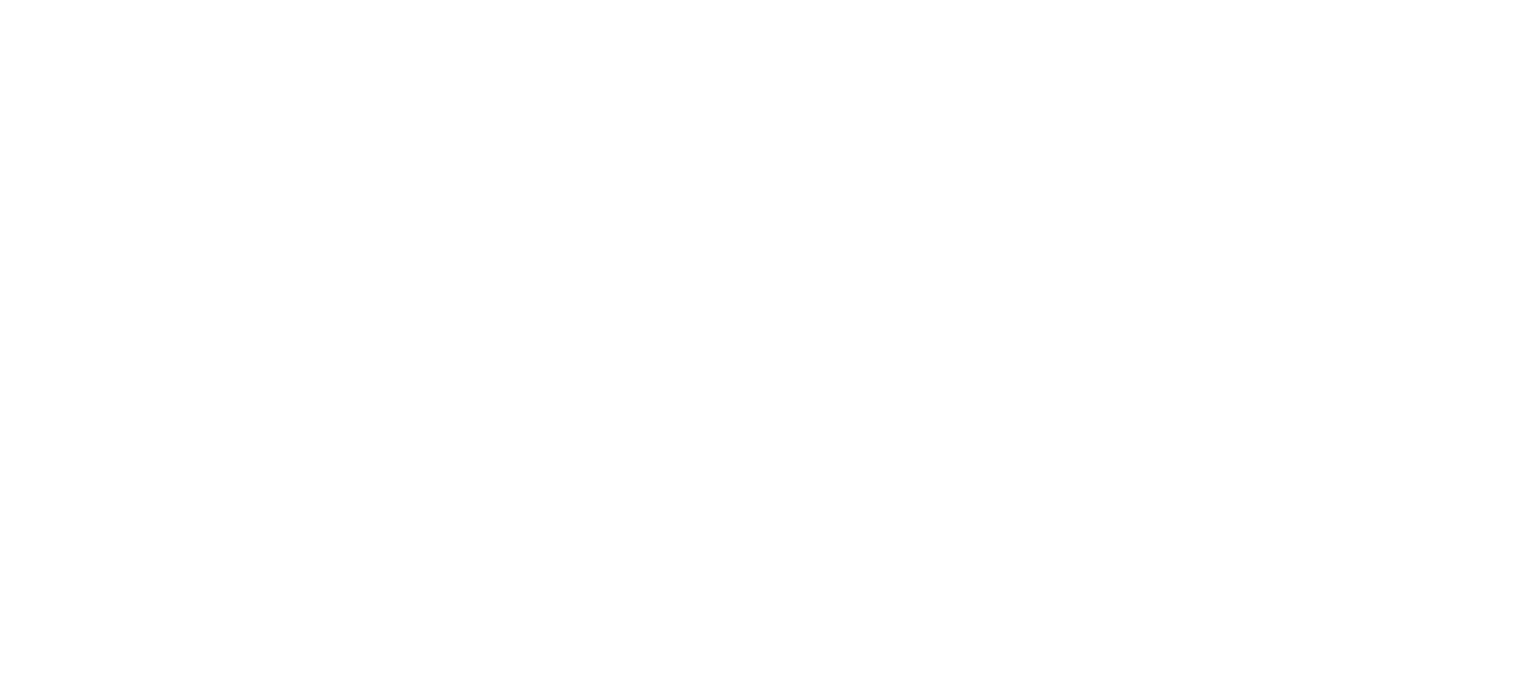 scroll, scrollTop: 0, scrollLeft: 0, axis: both 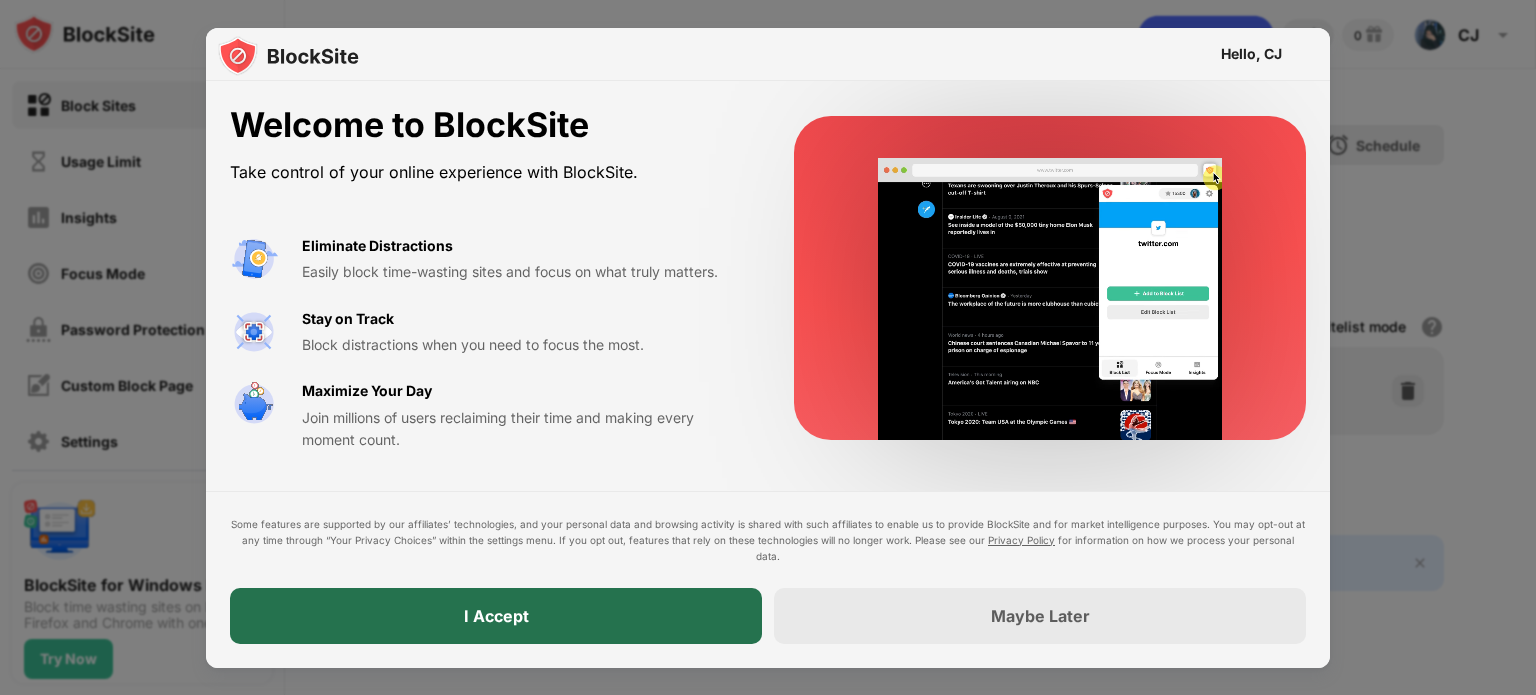 click on "I Accept" at bounding box center [496, 616] 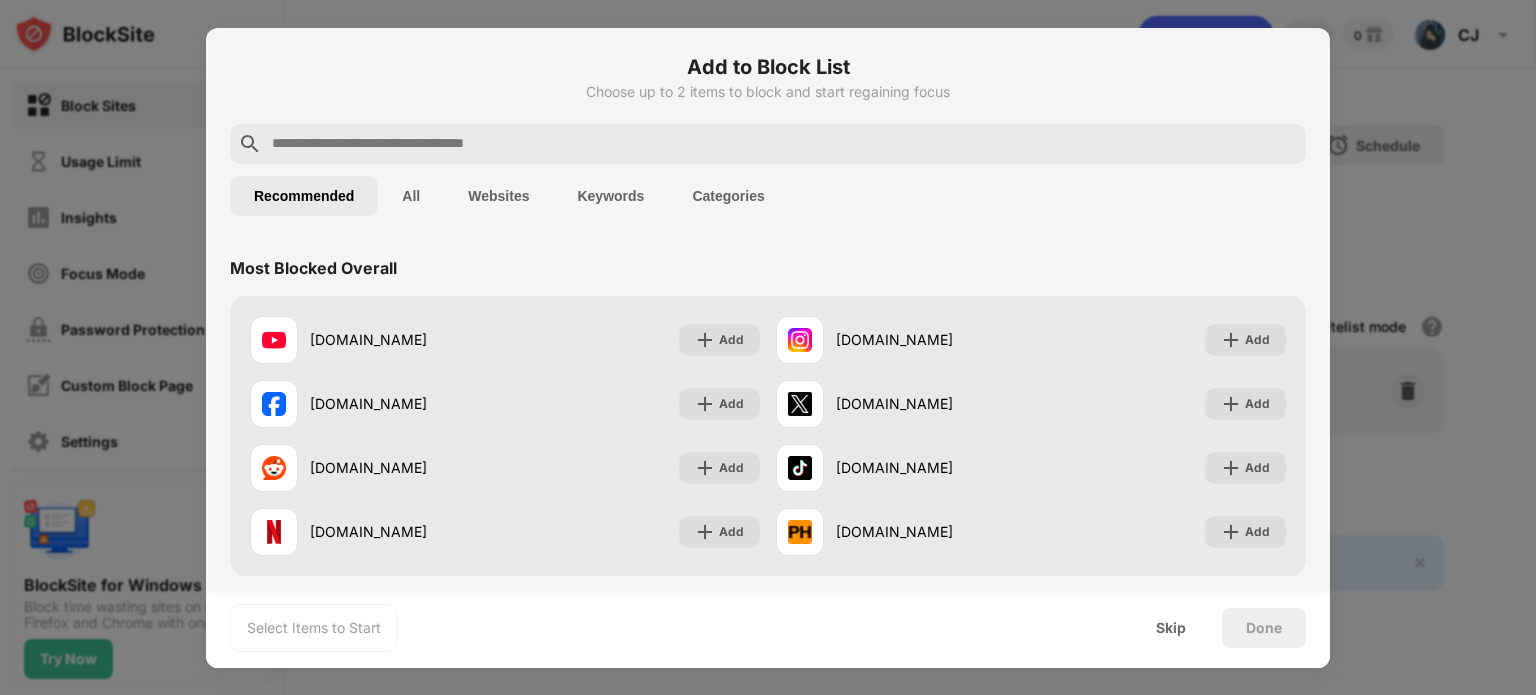 click on "Websites" at bounding box center (498, 196) 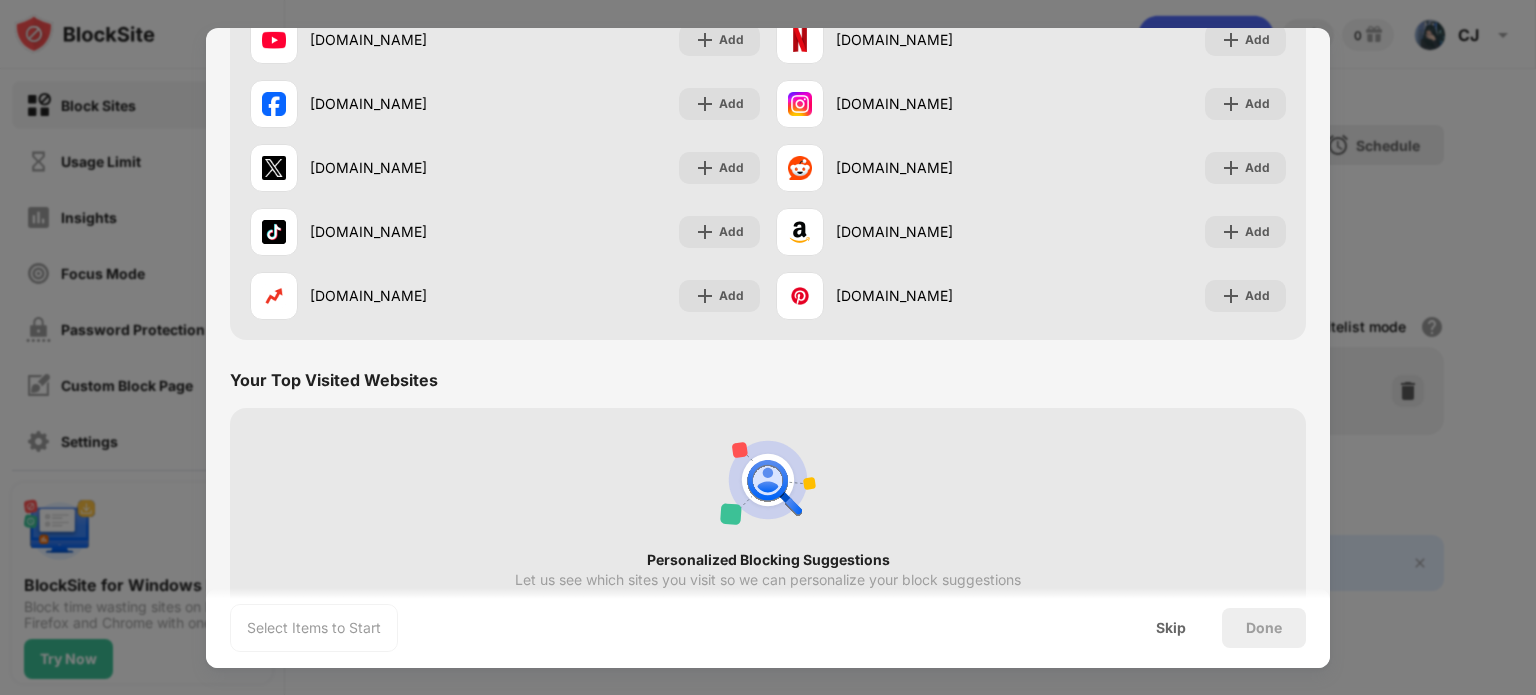 scroll, scrollTop: 0, scrollLeft: 0, axis: both 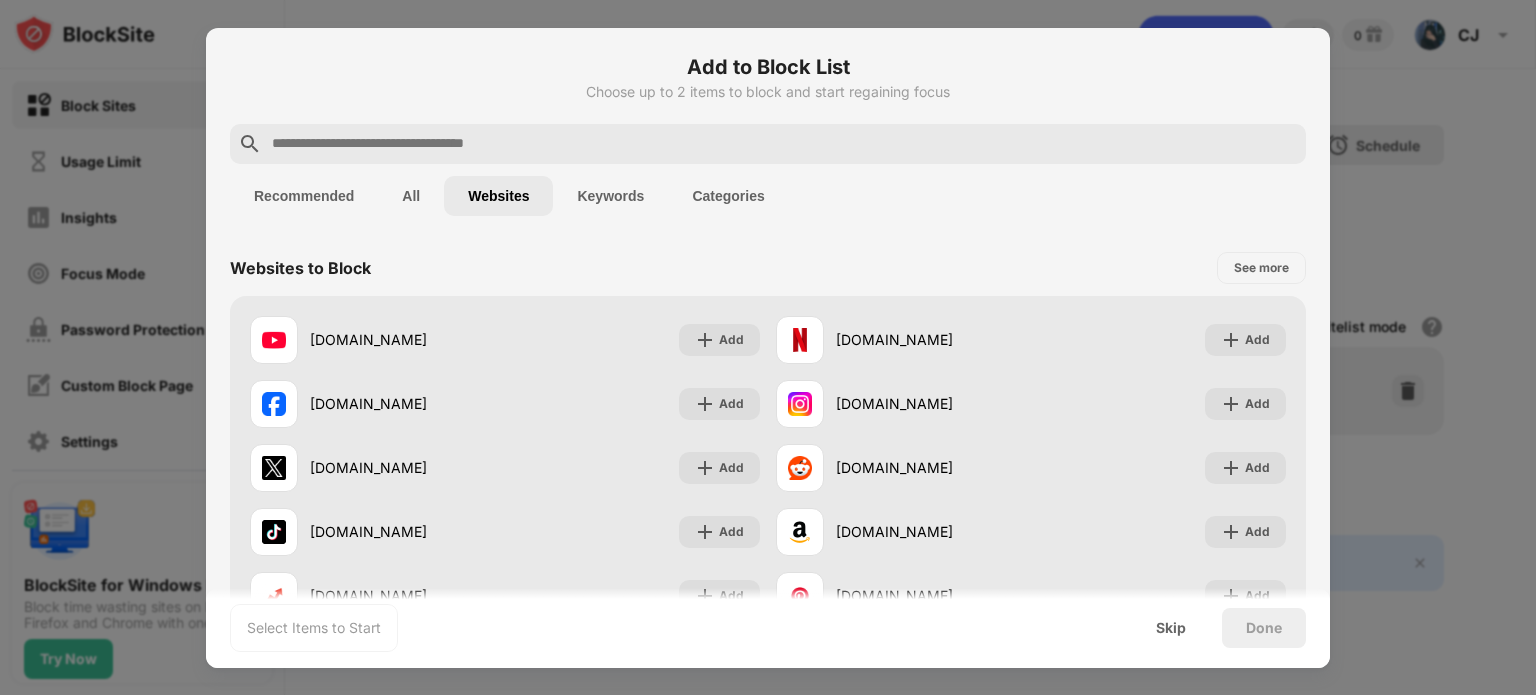 click at bounding box center (784, 144) 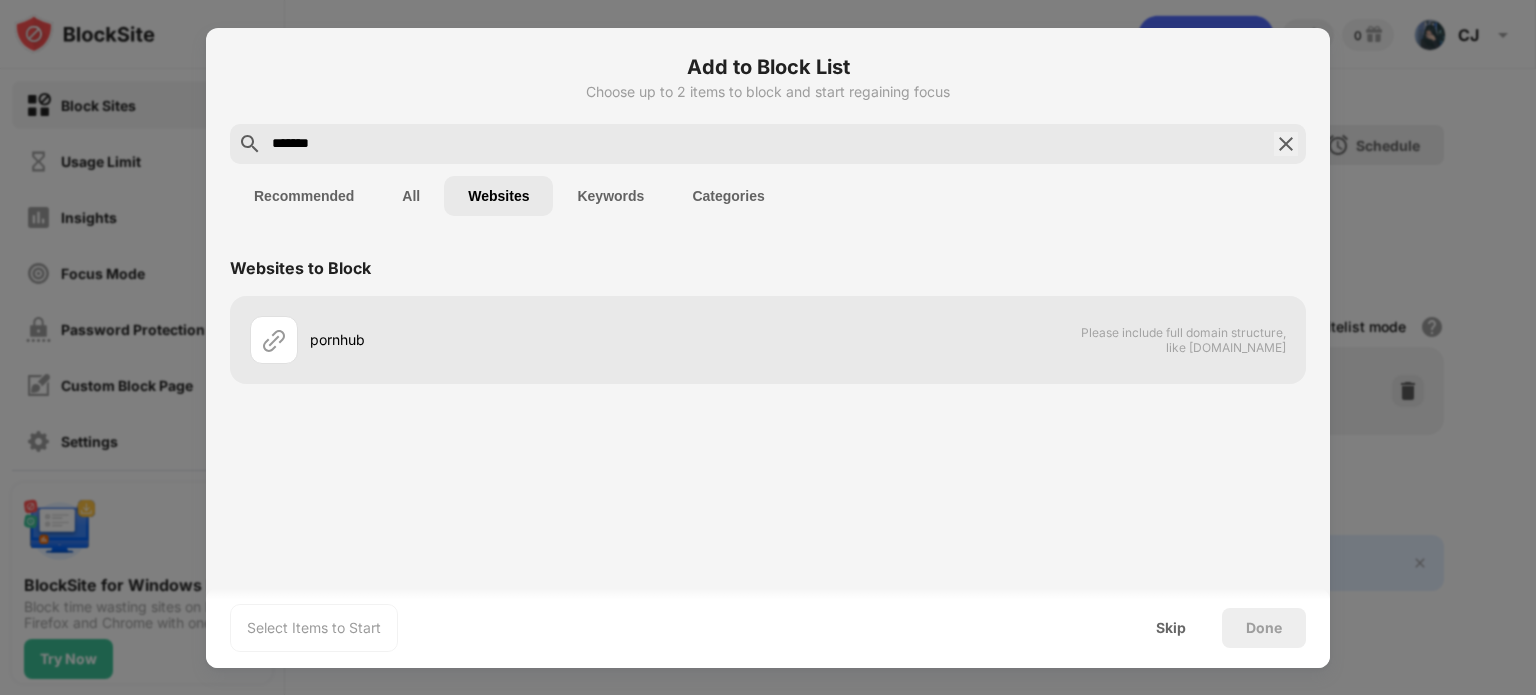 click on "All" at bounding box center [411, 196] 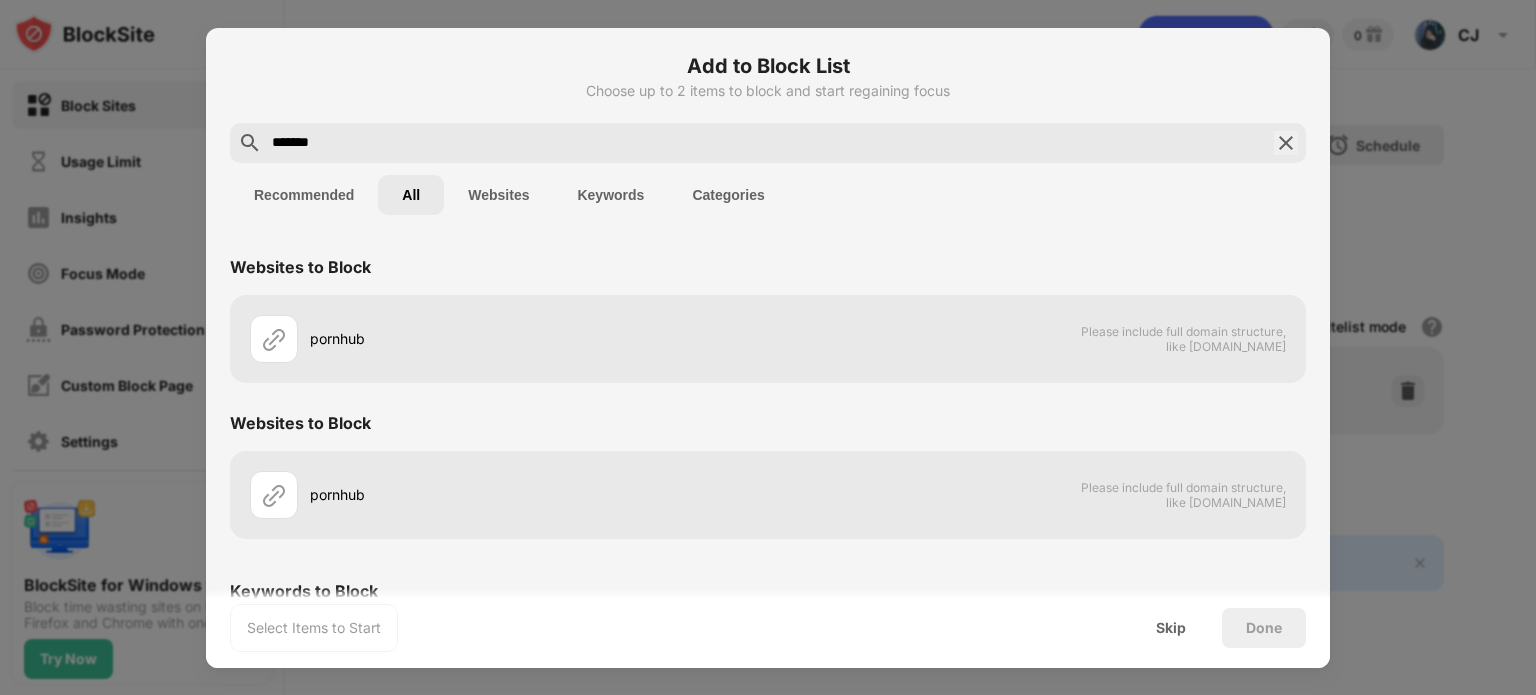 scroll, scrollTop: 0, scrollLeft: 0, axis: both 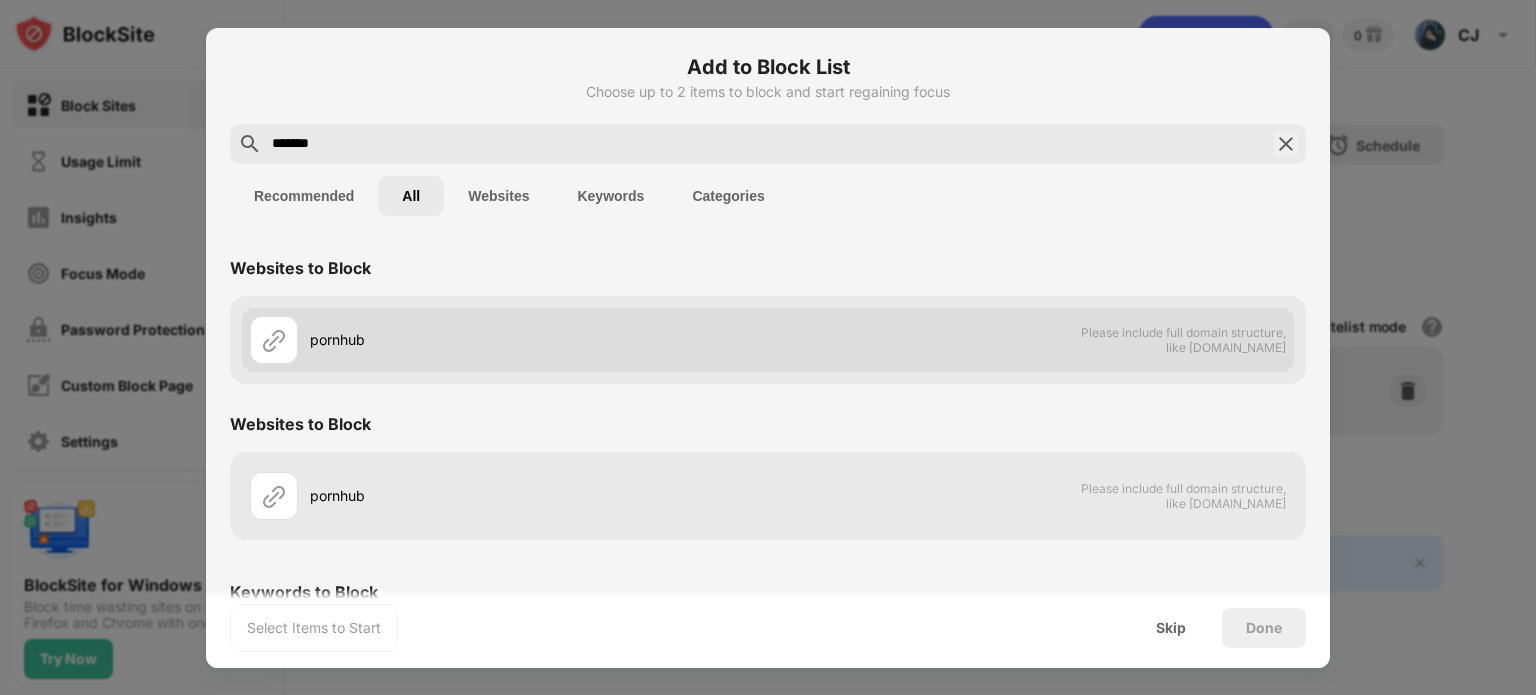 click on "pornhub" at bounding box center (509, 340) 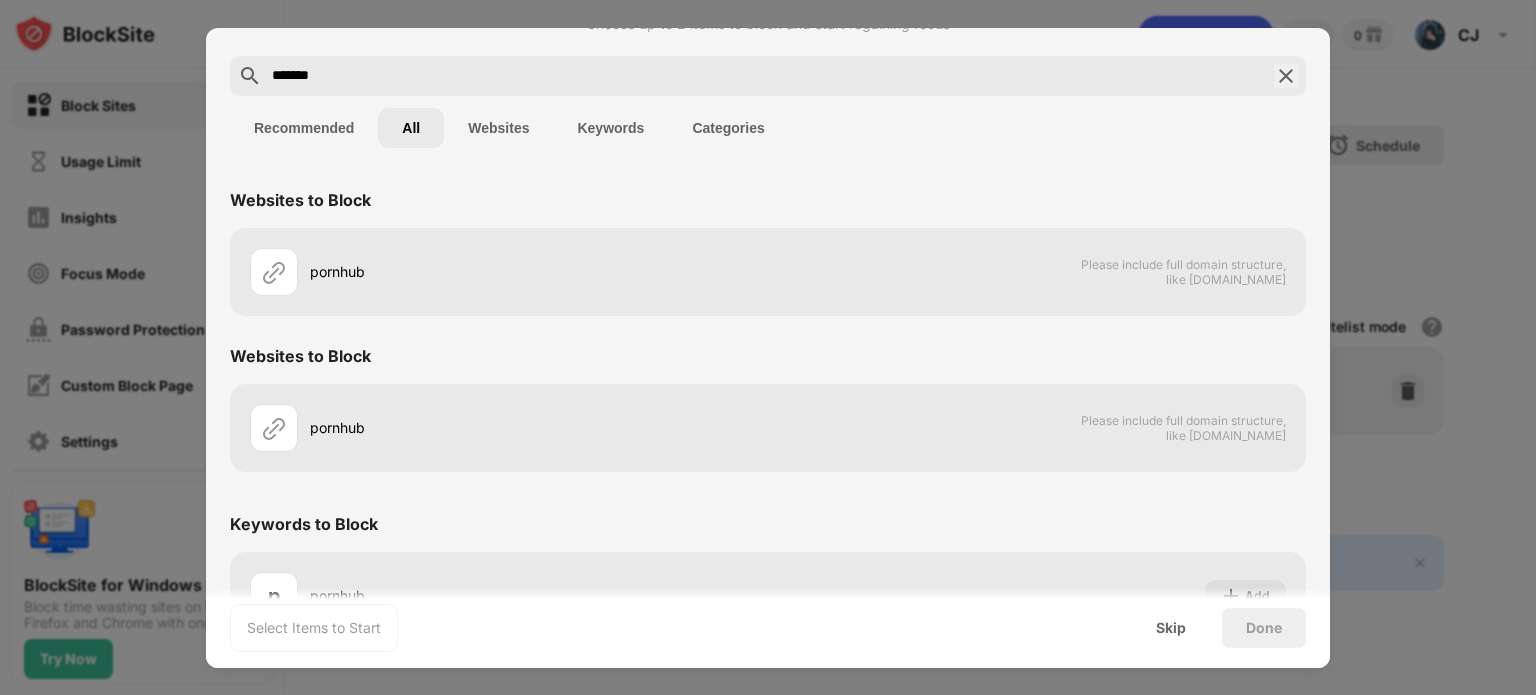 scroll, scrollTop: 128, scrollLeft: 0, axis: vertical 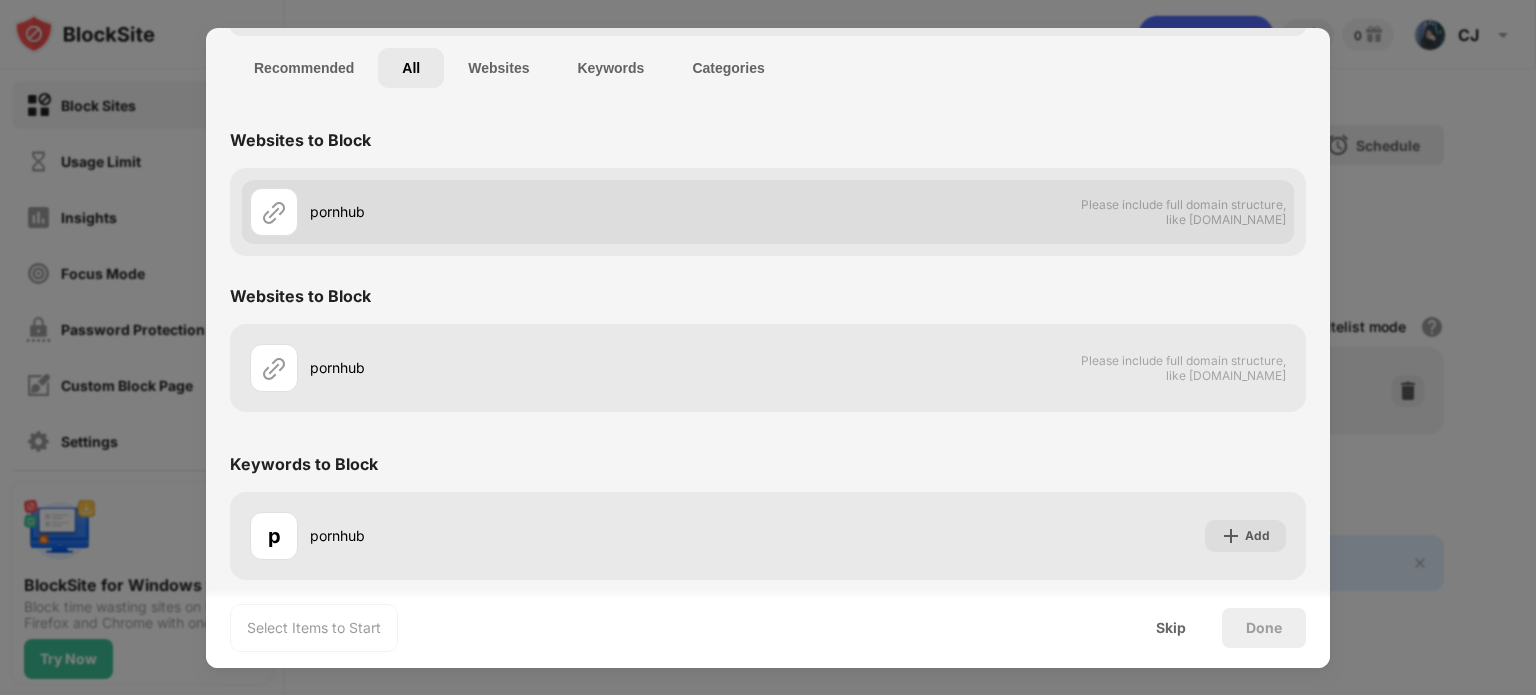 click at bounding box center (274, 212) 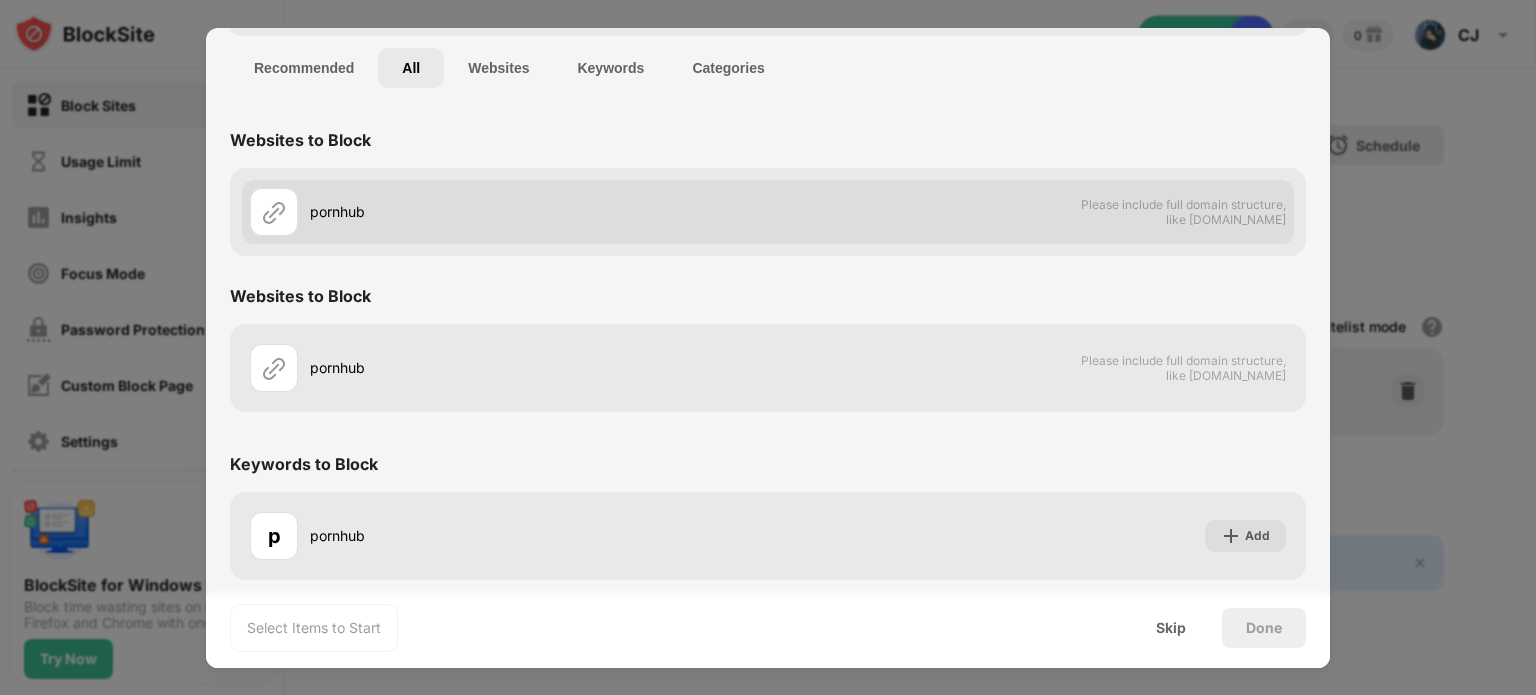 click on "Please include full domain structure, like [DOMAIN_NAME]" at bounding box center (1183, 212) 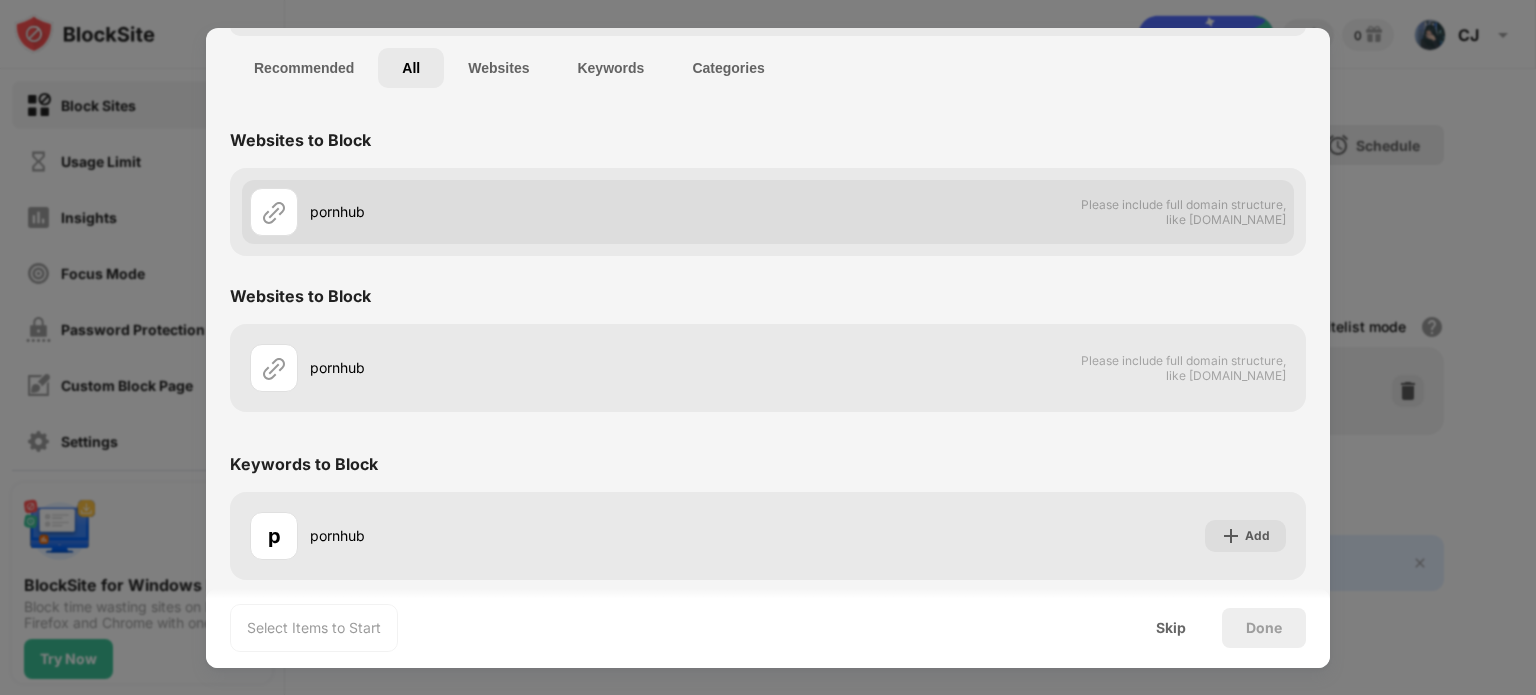scroll, scrollTop: 0, scrollLeft: 0, axis: both 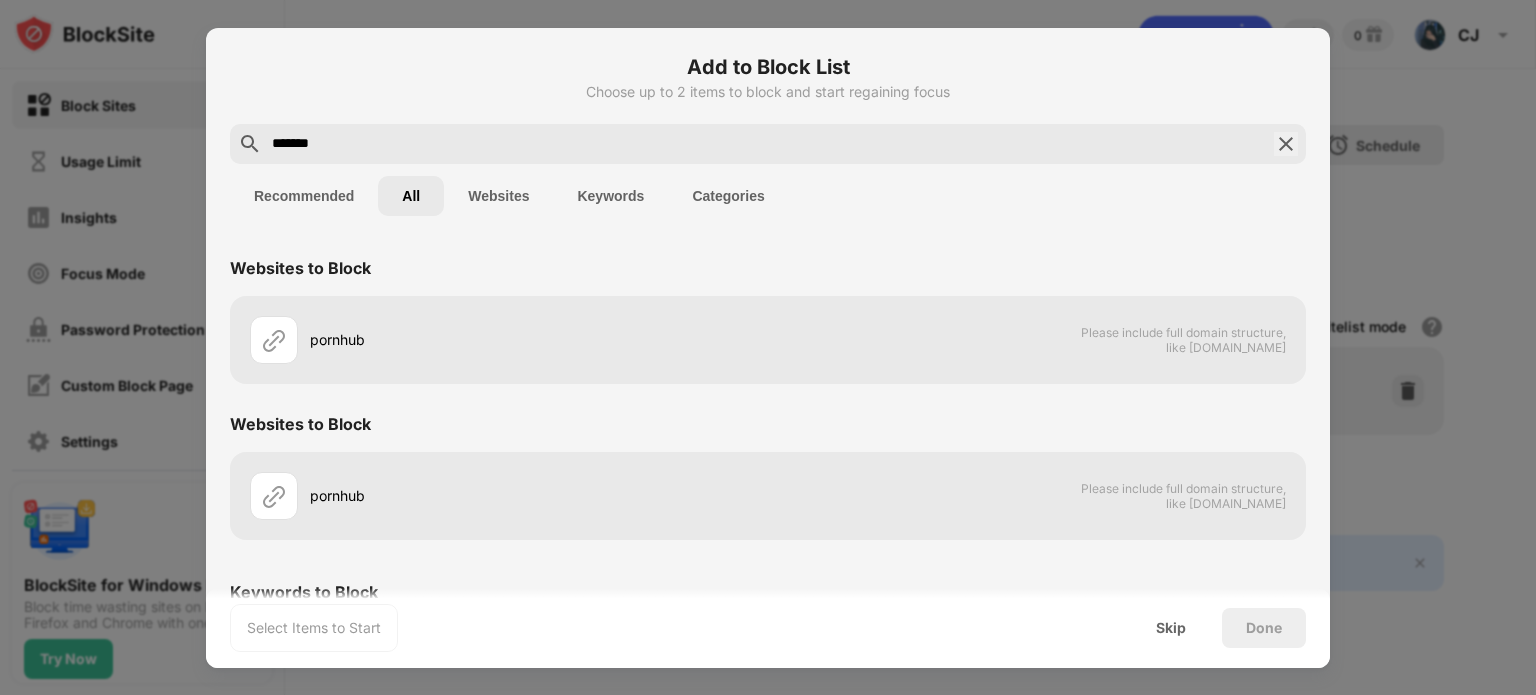 drag, startPoint x: 352, startPoint y: 139, endPoint x: 12, endPoint y: 131, distance: 340.09412 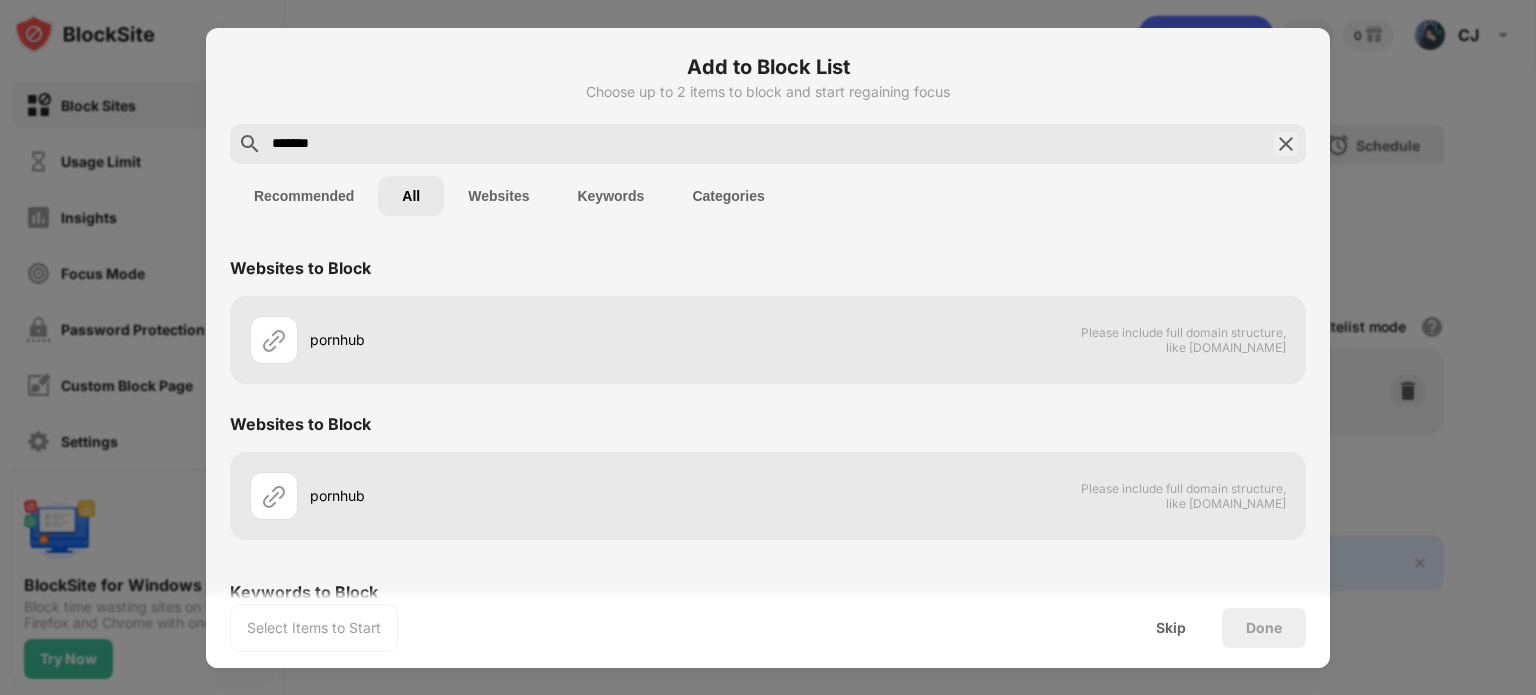 paste on "**********" 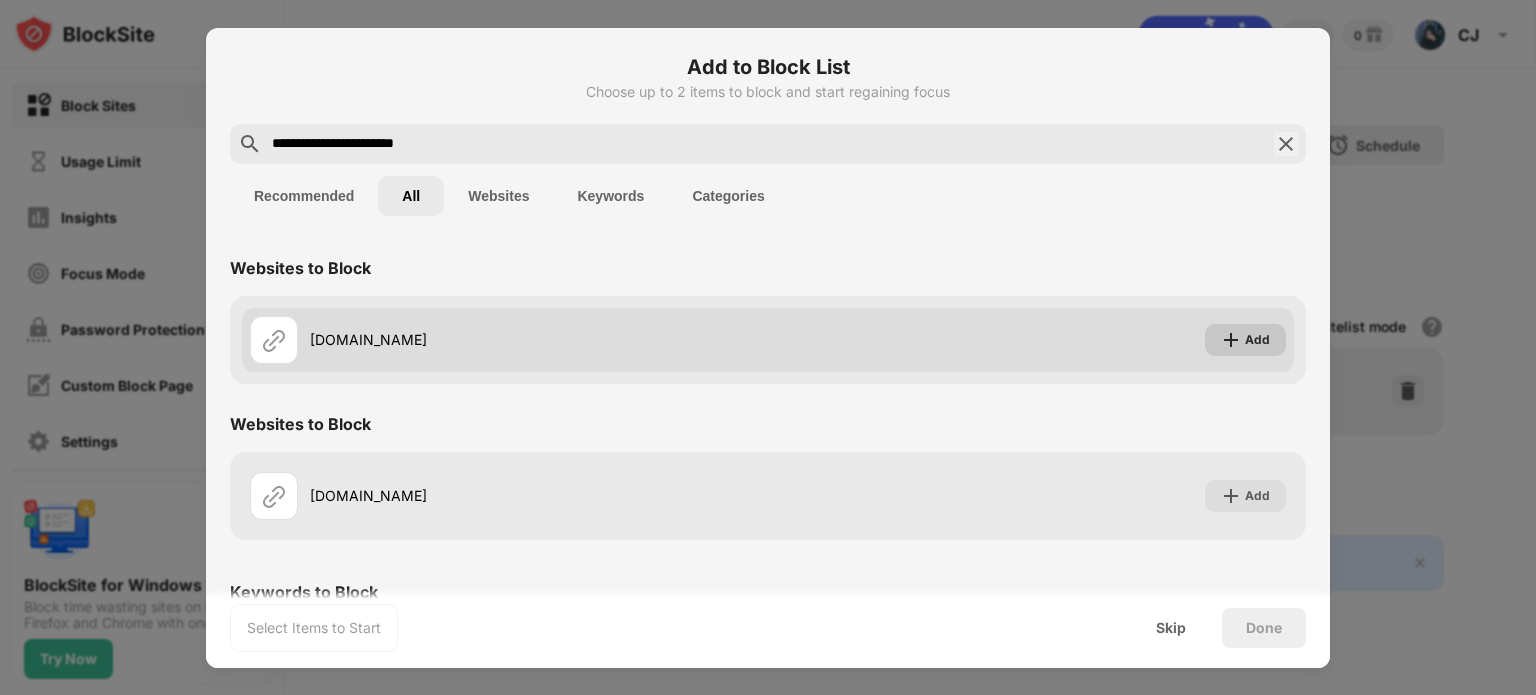 type on "**********" 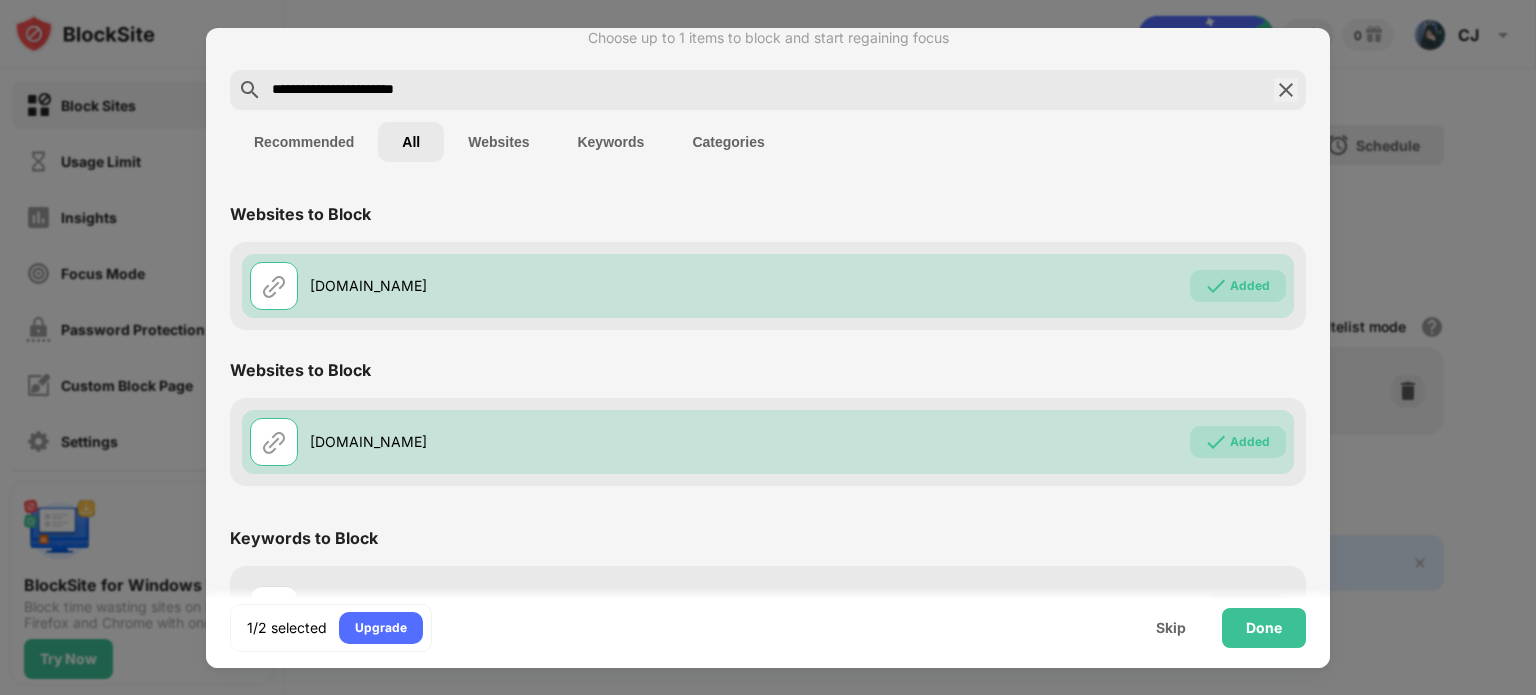 scroll, scrollTop: 128, scrollLeft: 0, axis: vertical 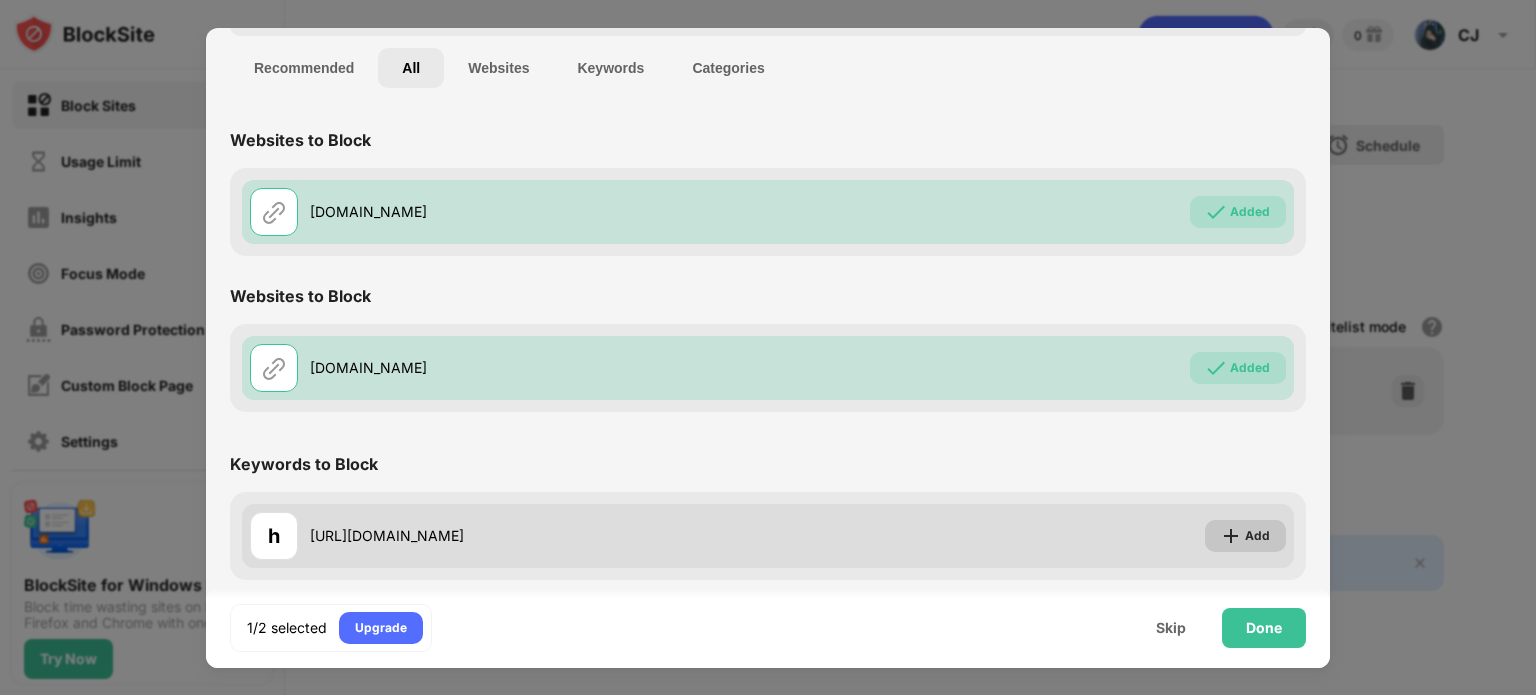 click on "Add" at bounding box center (1245, 536) 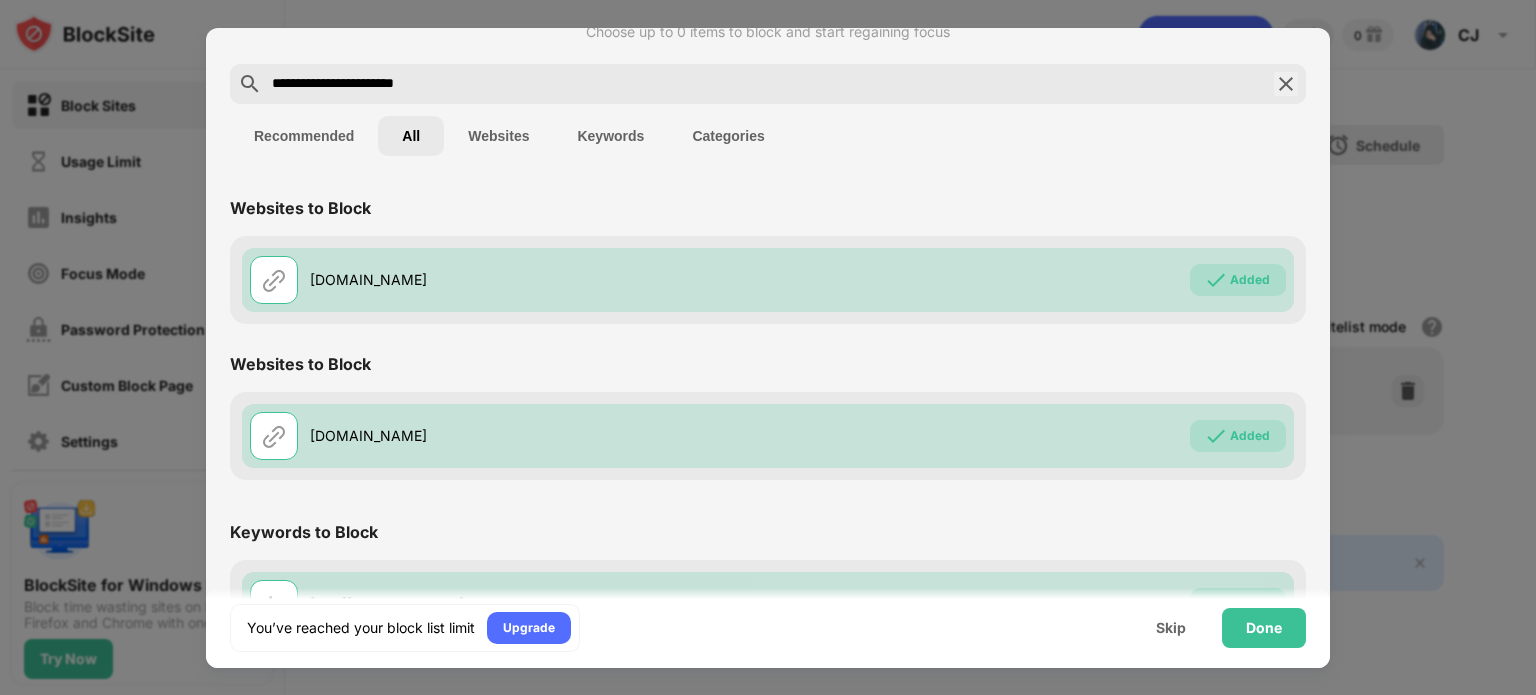 scroll, scrollTop: 0, scrollLeft: 0, axis: both 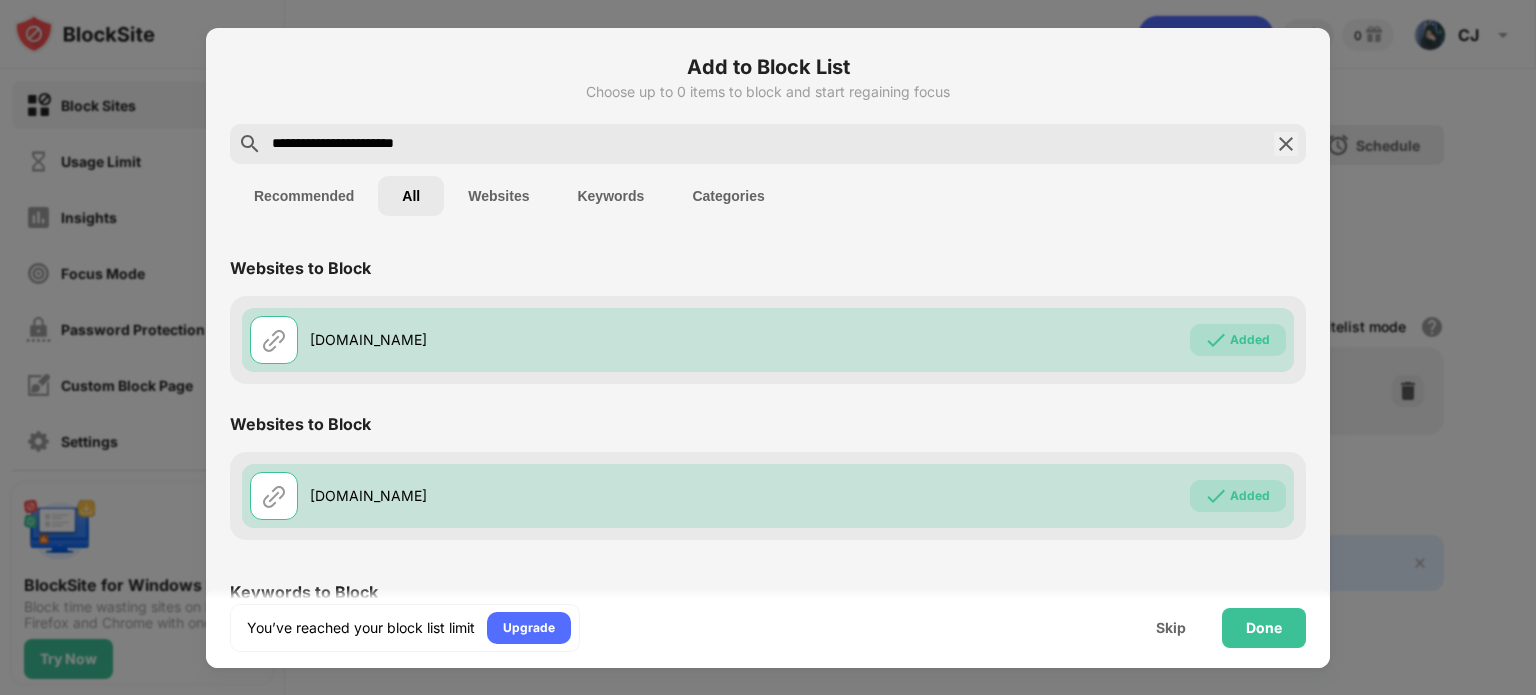drag, startPoint x: 616, startPoint y: 407, endPoint x: 616, endPoint y: 530, distance: 123 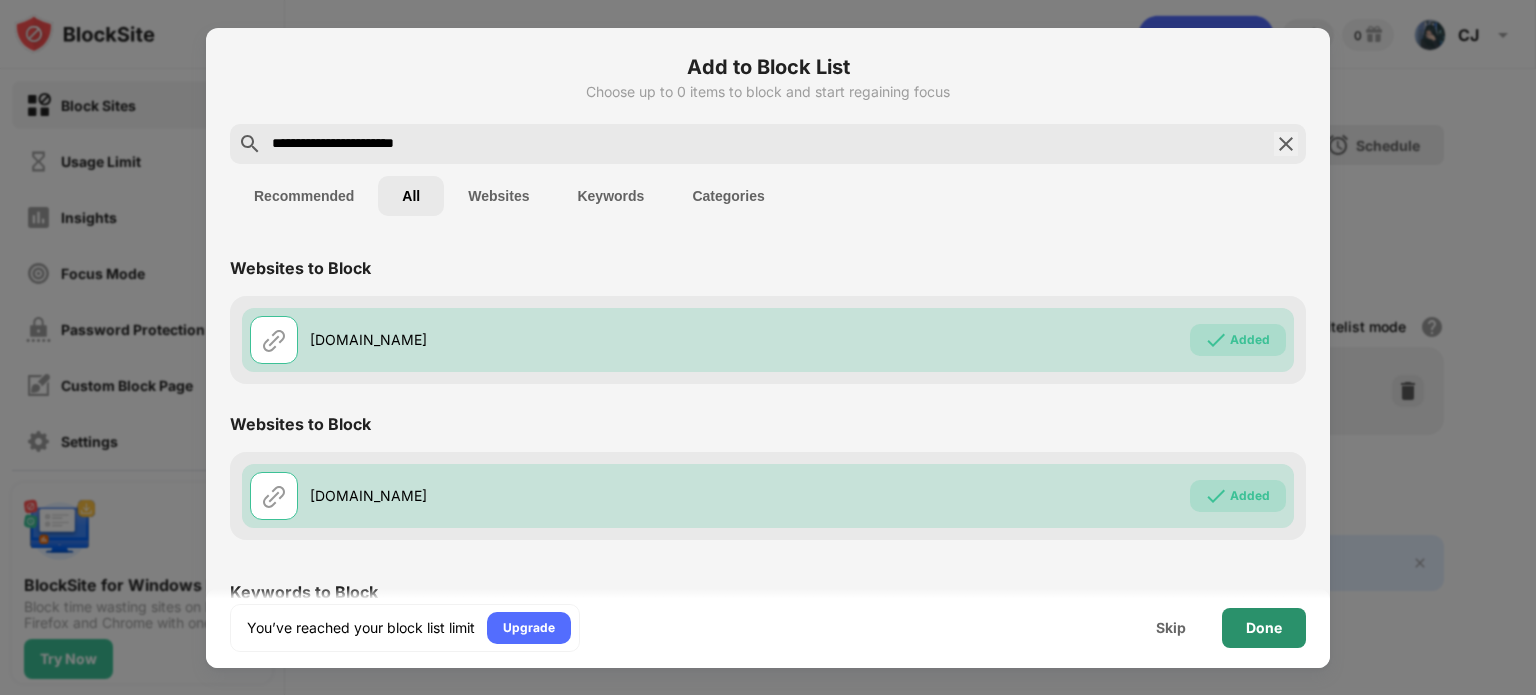 click on "Done" at bounding box center [1264, 628] 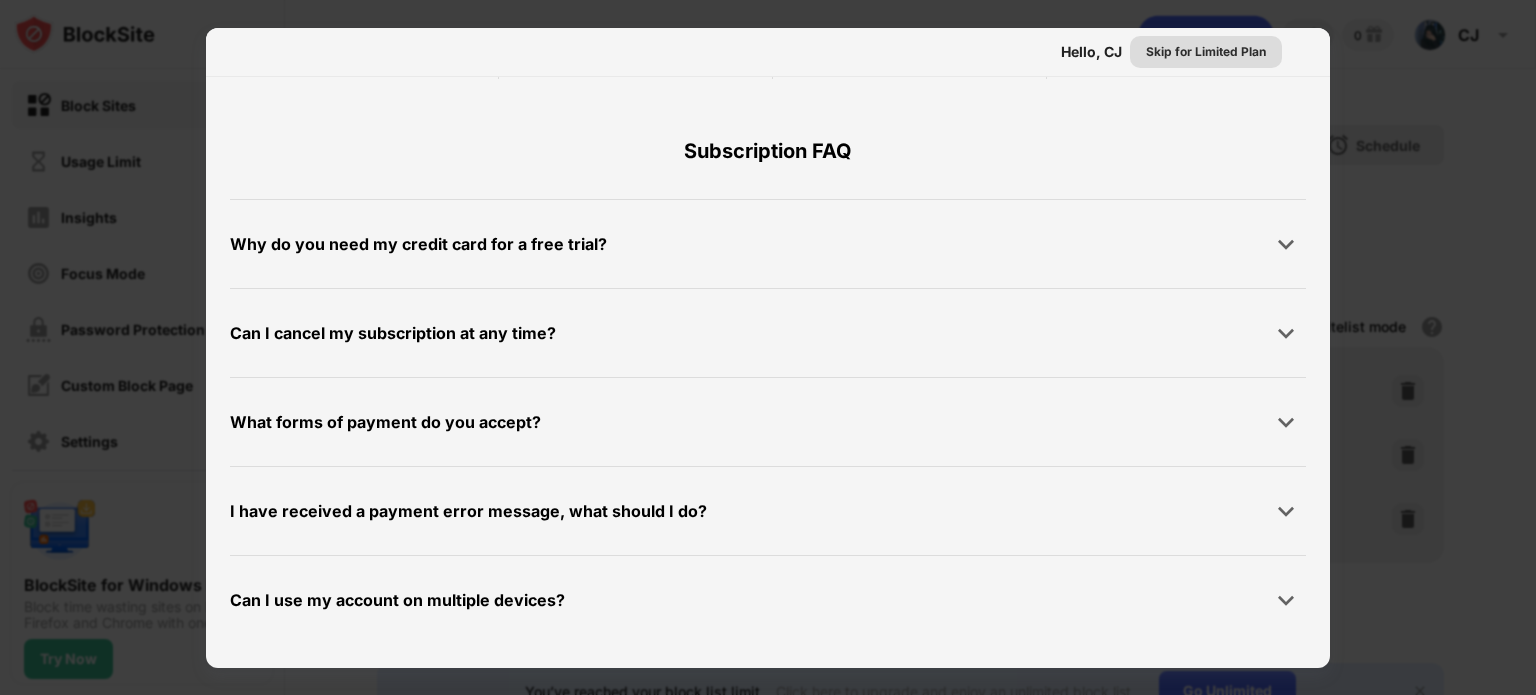 click on "Skip for Limited Plan" at bounding box center [1206, 52] 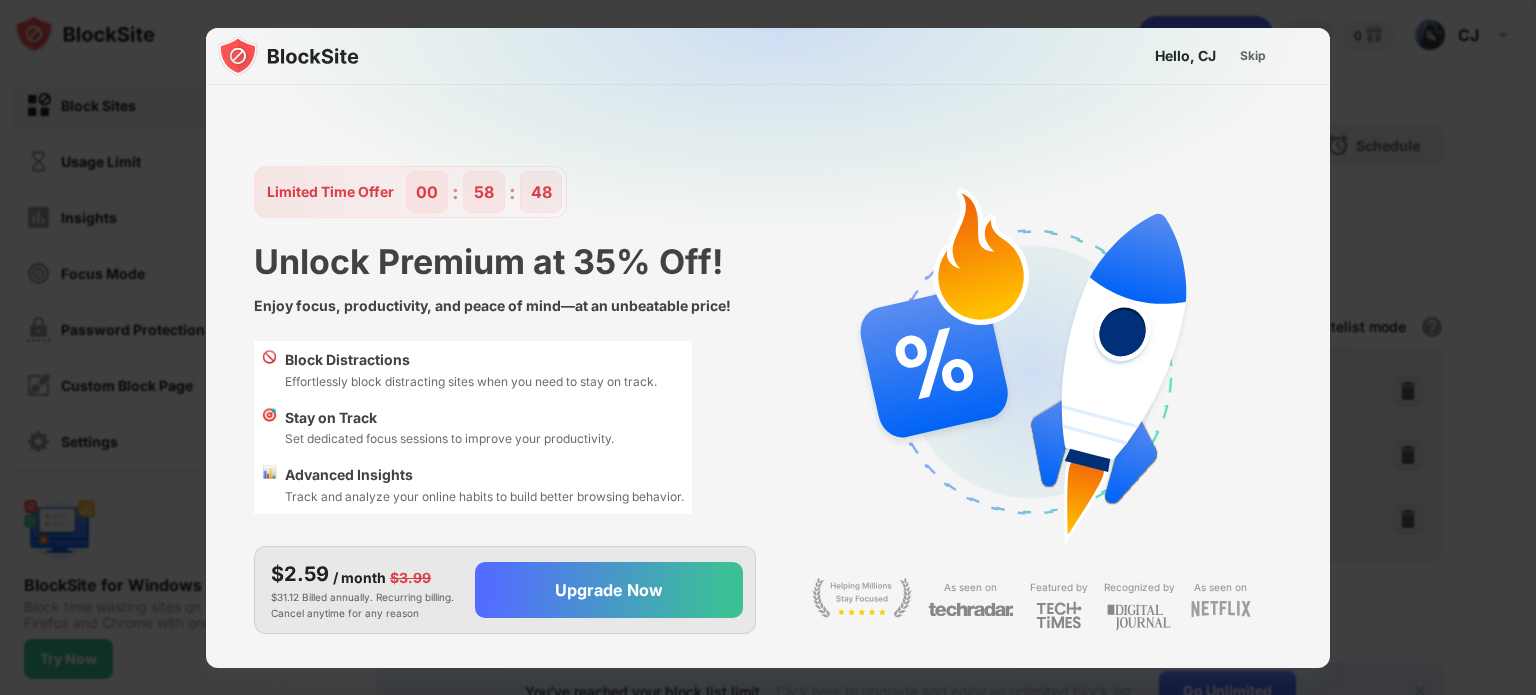 scroll, scrollTop: 0, scrollLeft: 0, axis: both 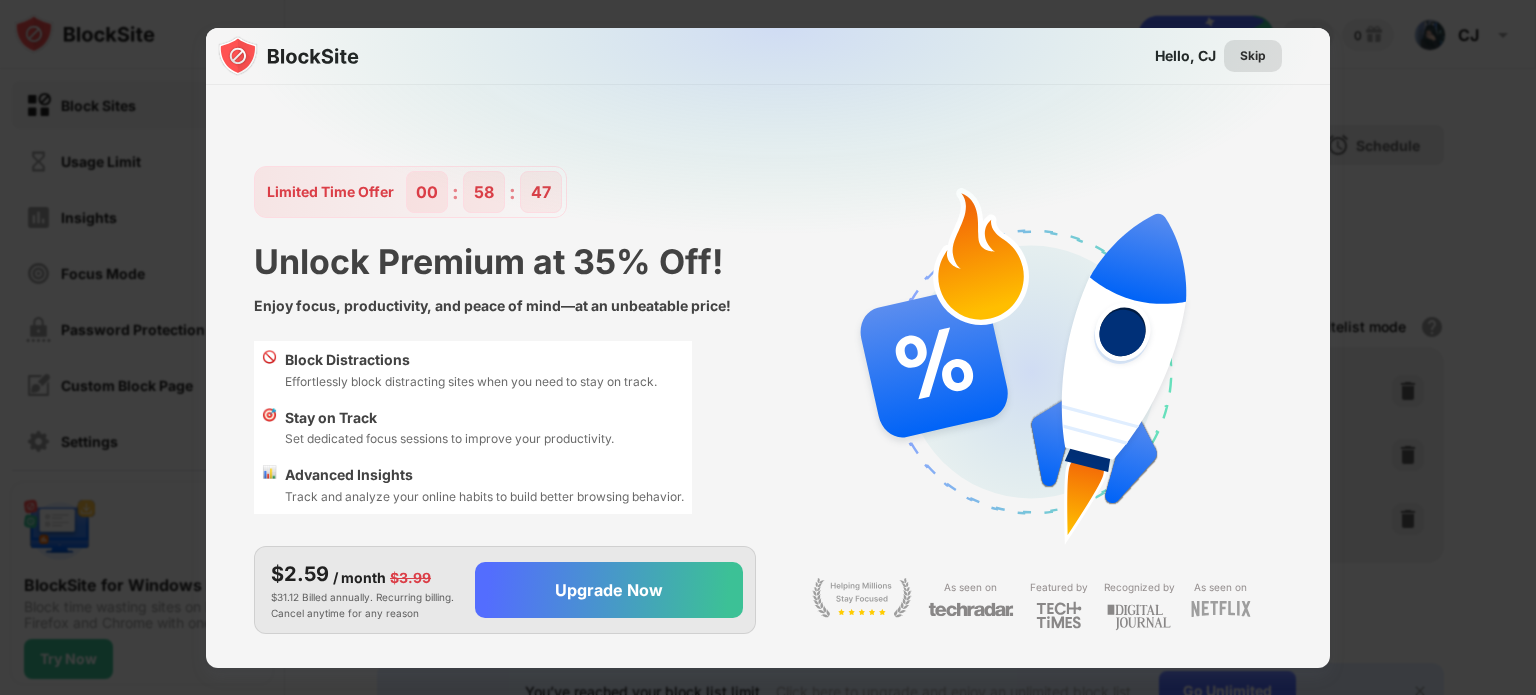 click on "Skip" at bounding box center [1253, 56] 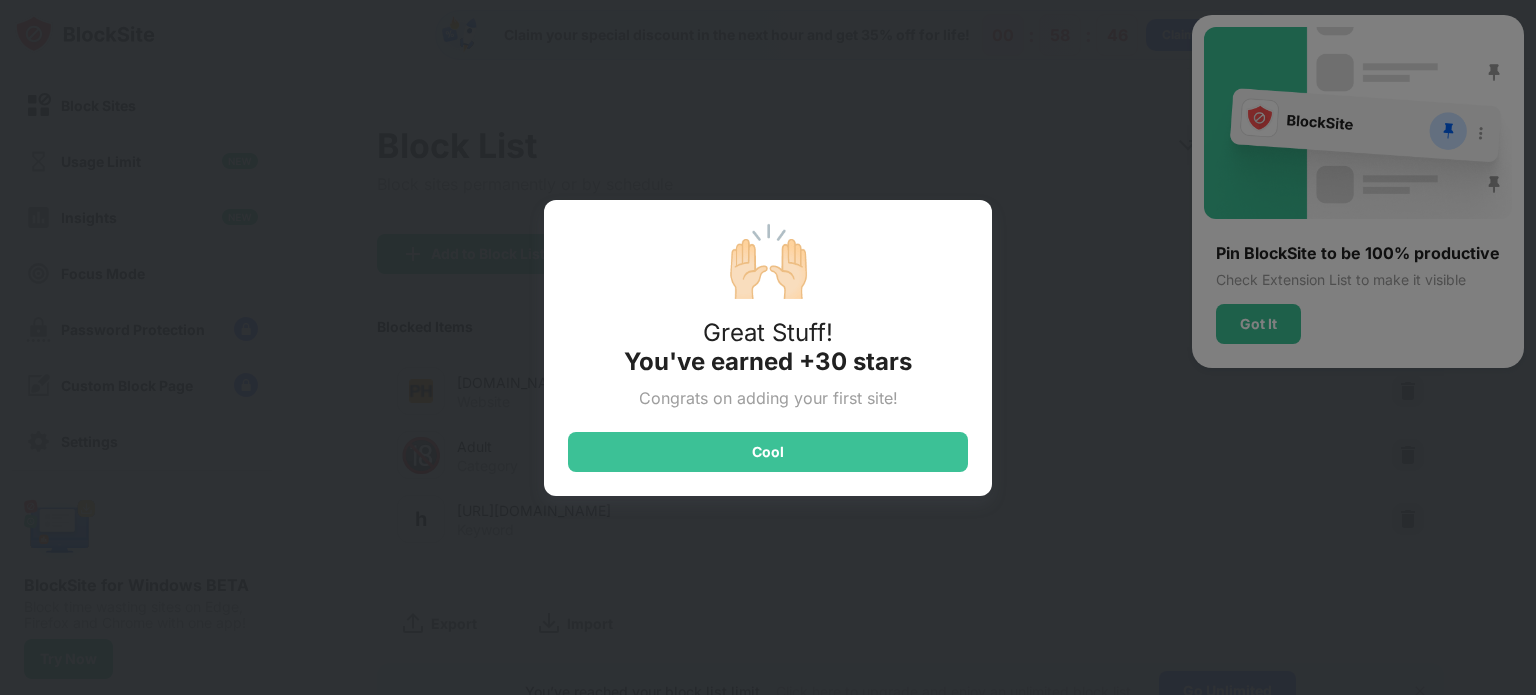click on "🙌🏻 Great Stuff! You've earned +30 stars Congrats on adding your first site! Cool" at bounding box center [768, 347] 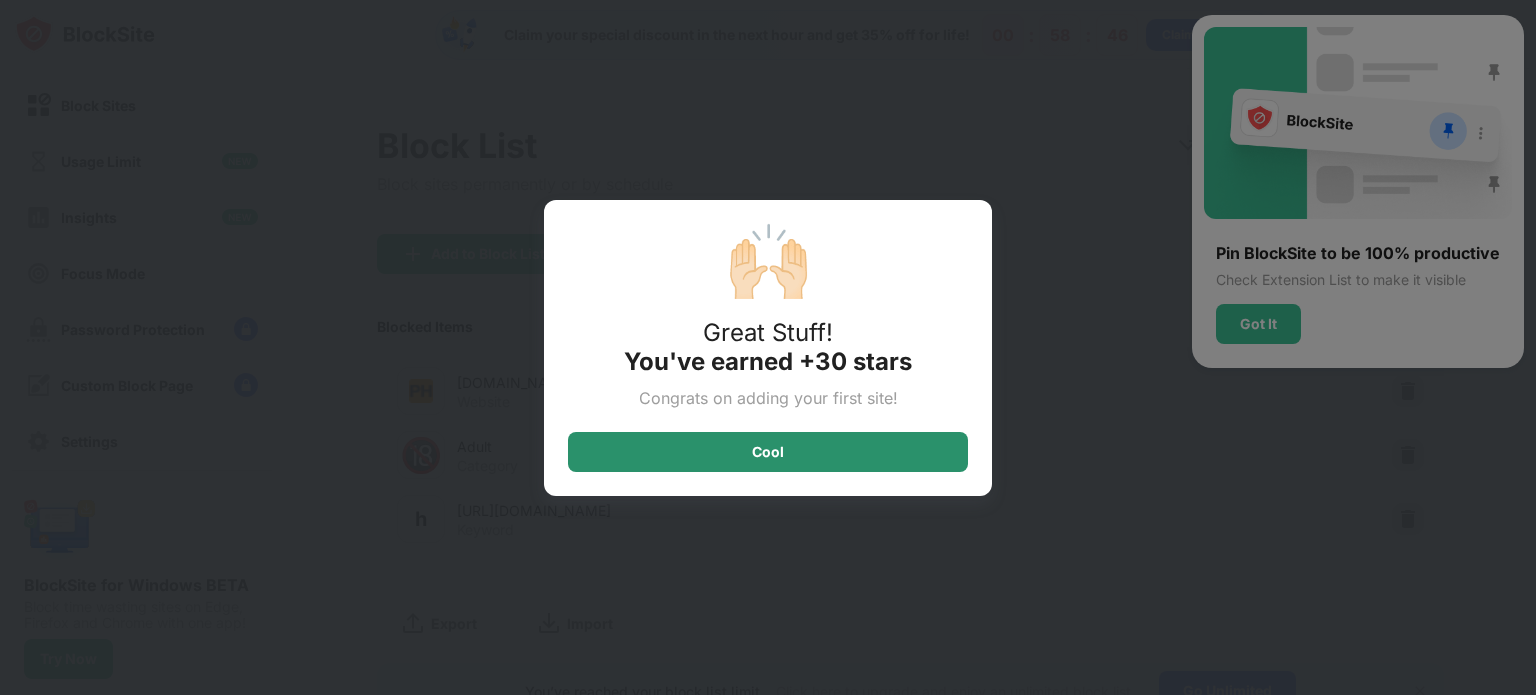 drag, startPoint x: 928, startPoint y: 425, endPoint x: 903, endPoint y: 463, distance: 45.486263 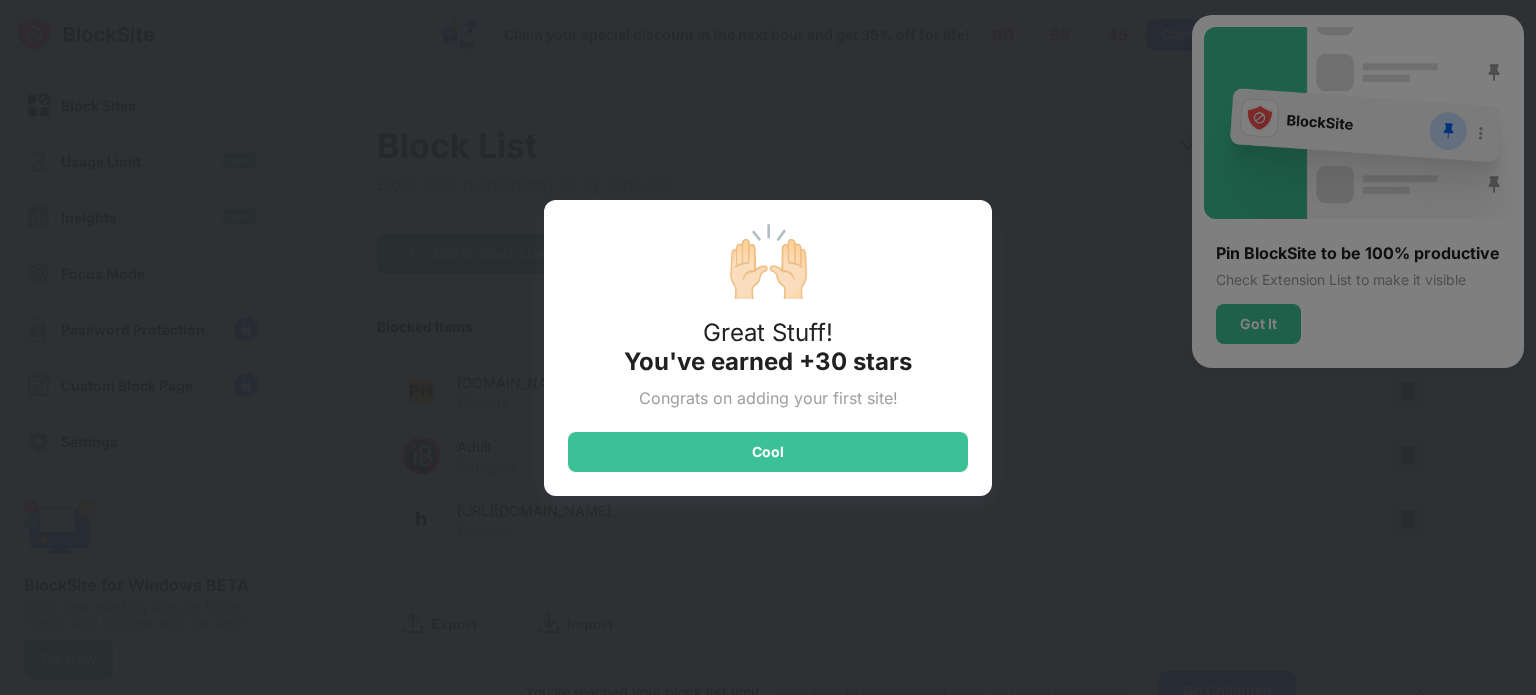 click on "Cool" at bounding box center [768, 452] 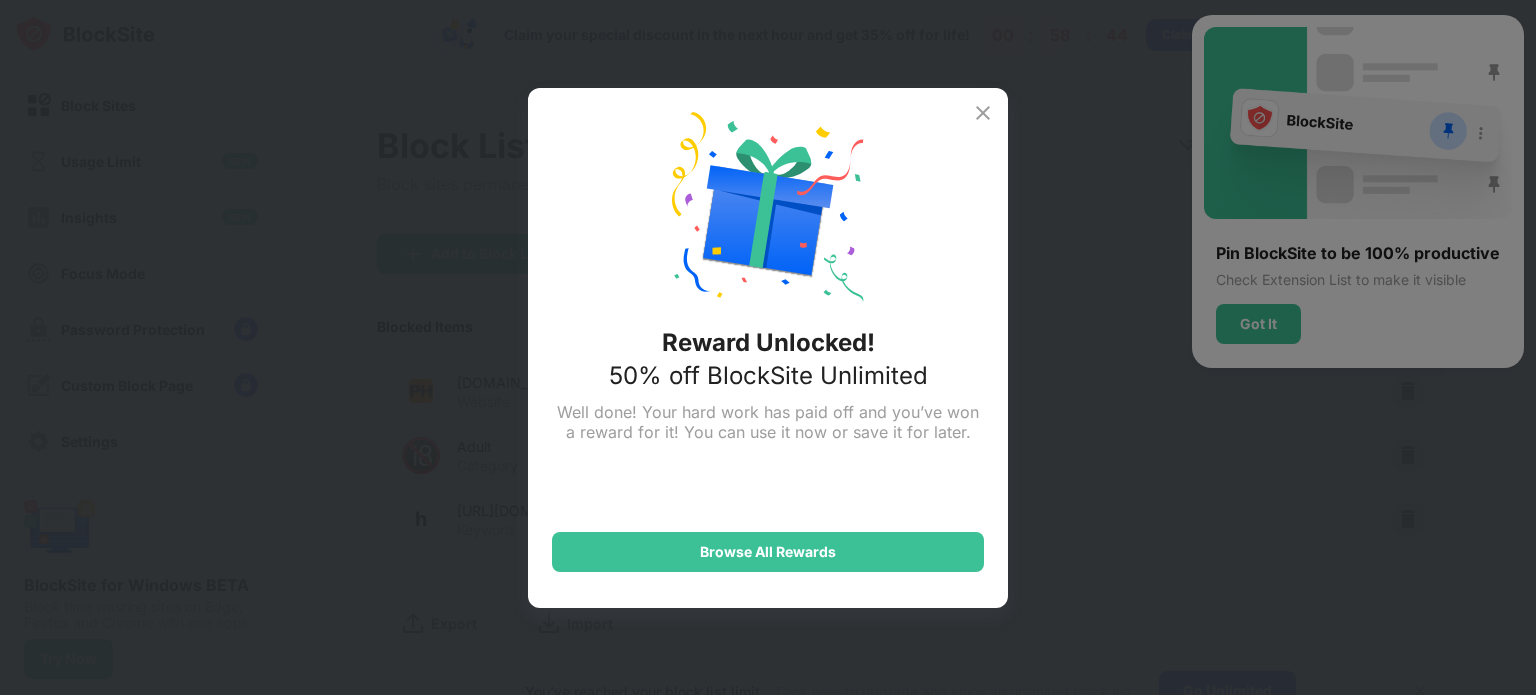 click at bounding box center [983, 113] 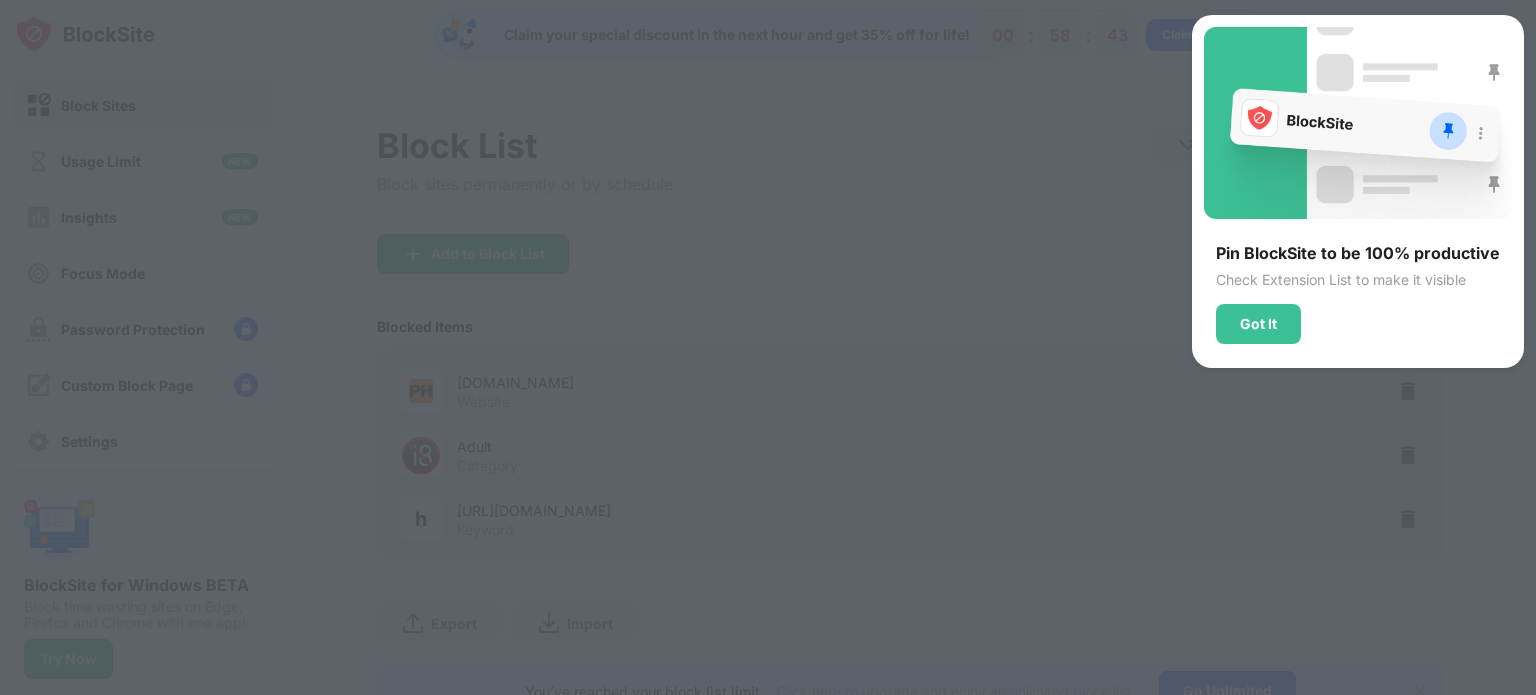 drag, startPoint x: 976, startPoint y: 117, endPoint x: 1274, endPoint y: 69, distance: 301.841 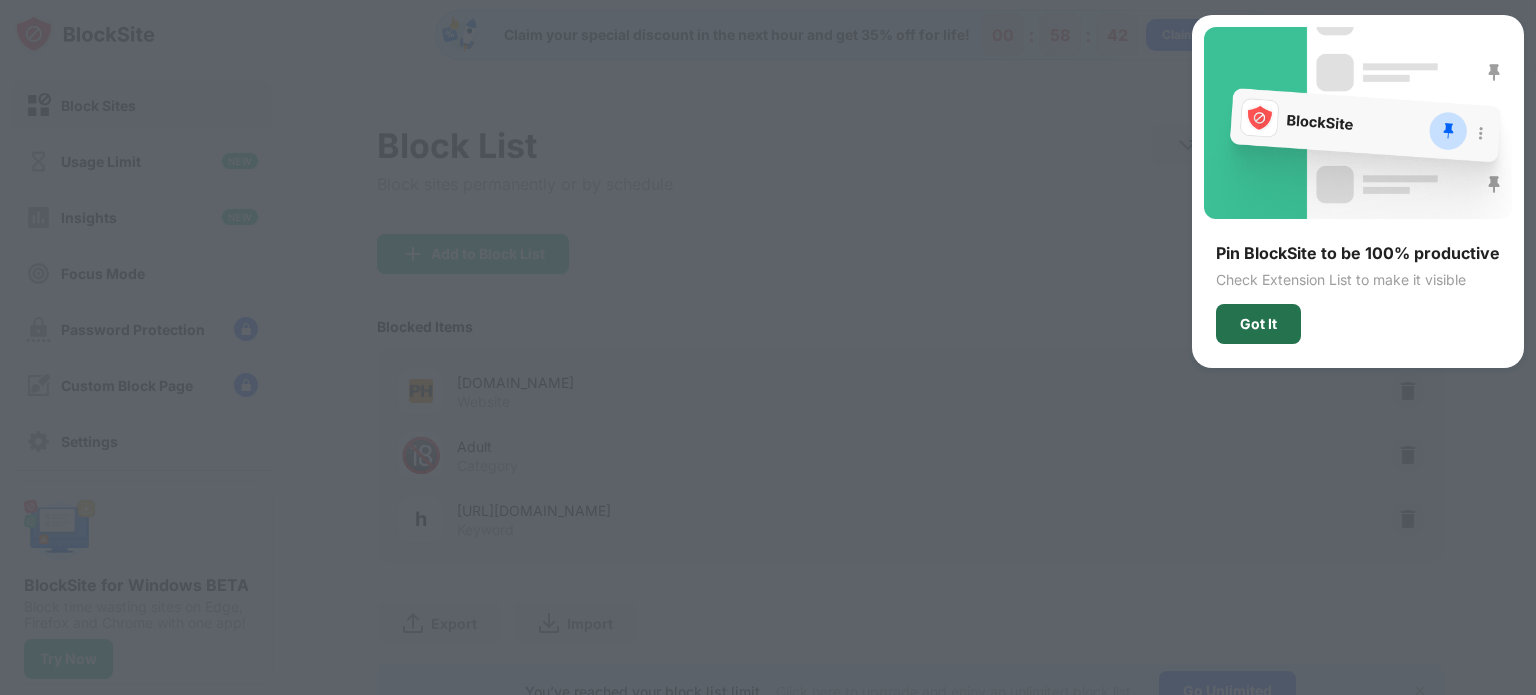 click on "Got It" at bounding box center [1258, 324] 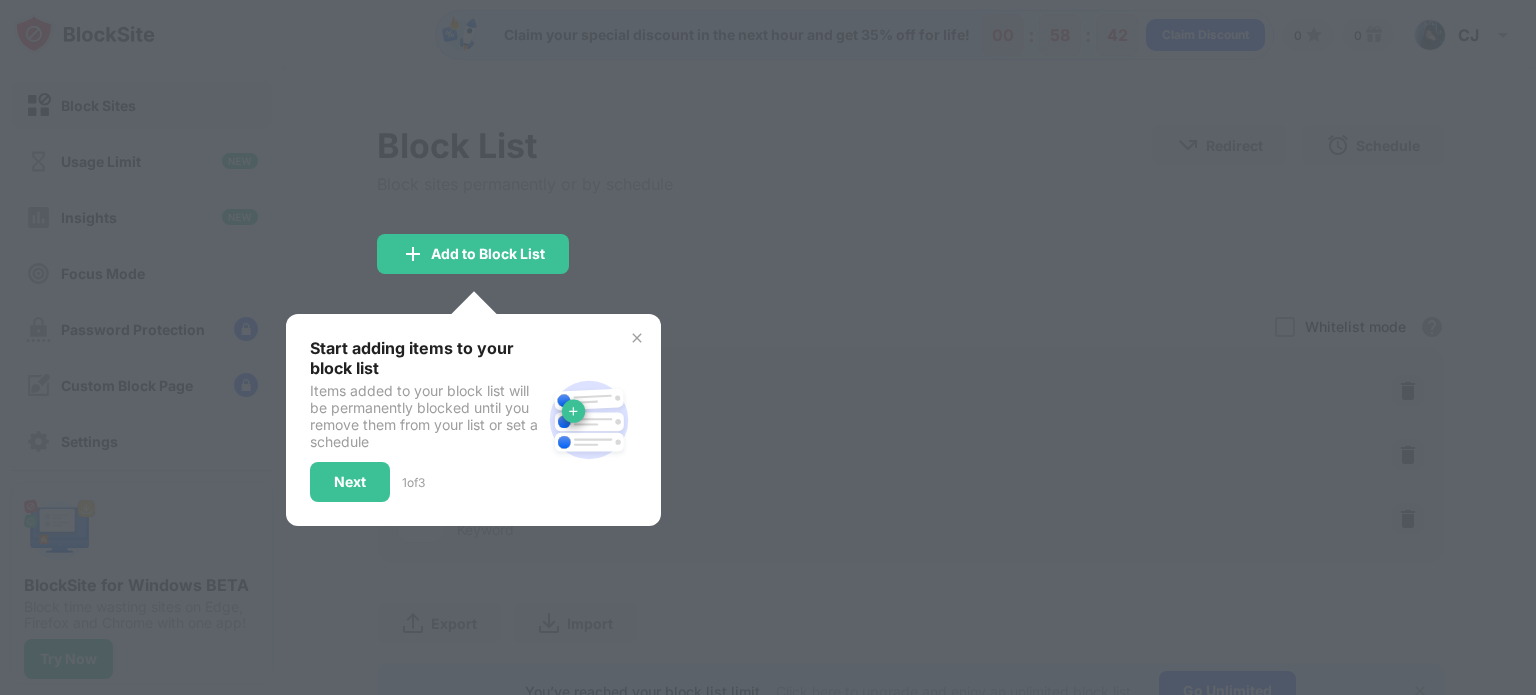click at bounding box center [768, 347] 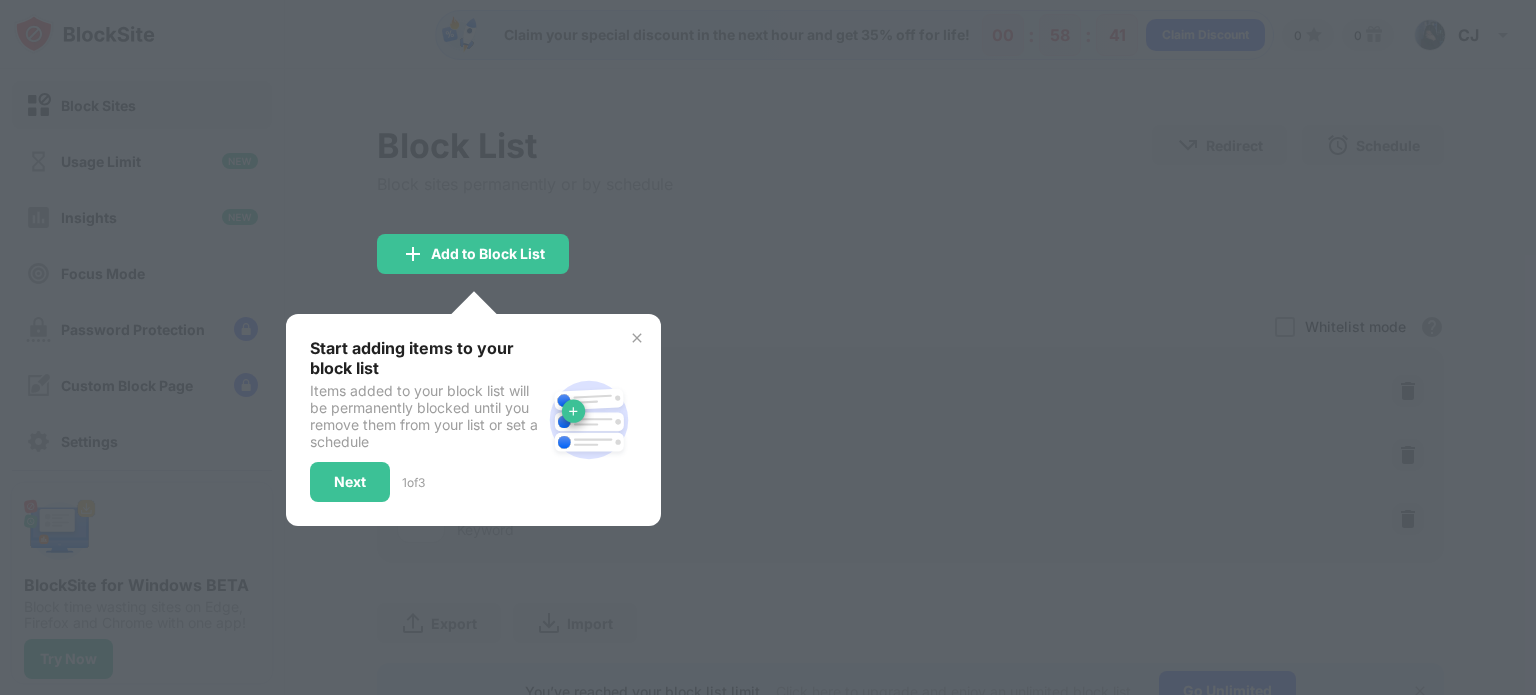 drag, startPoint x: 724, startPoint y: 166, endPoint x: 635, endPoint y: 337, distance: 192.77448 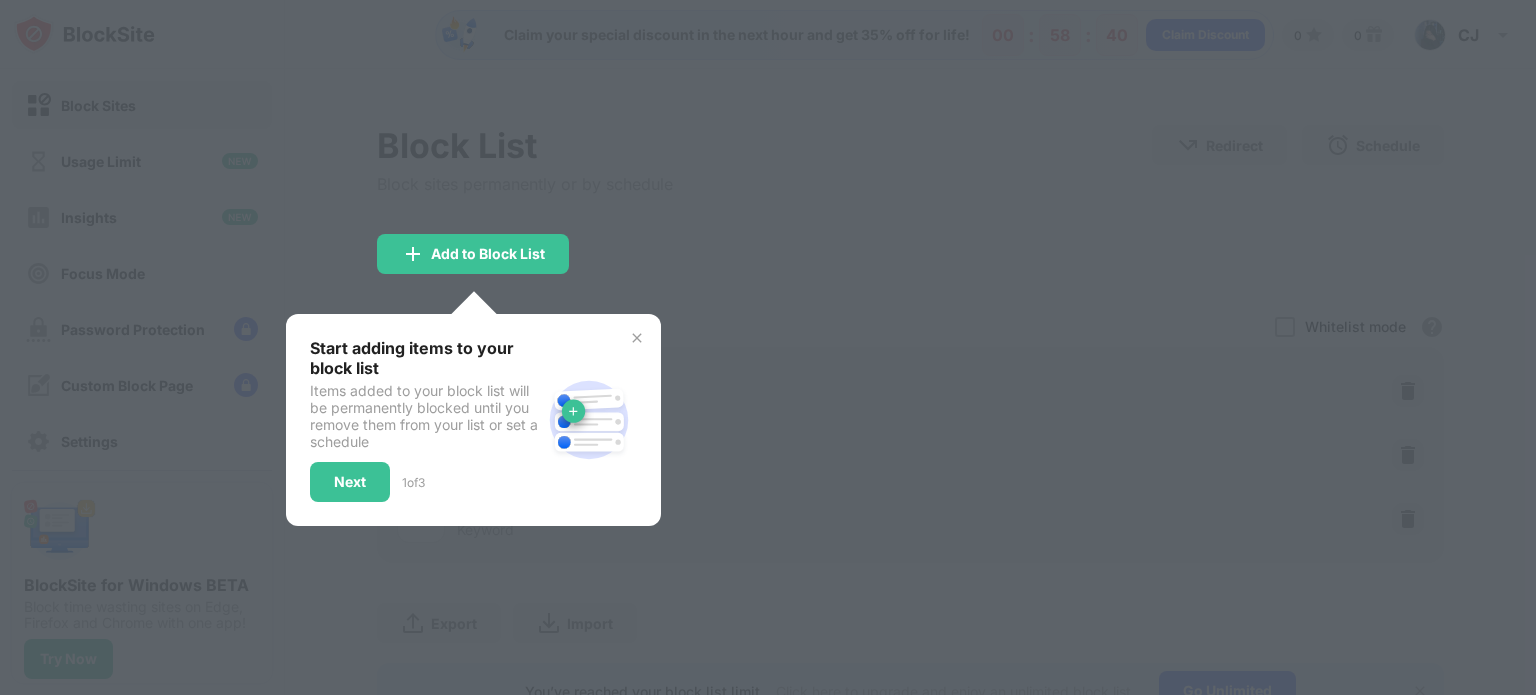click at bounding box center (637, 338) 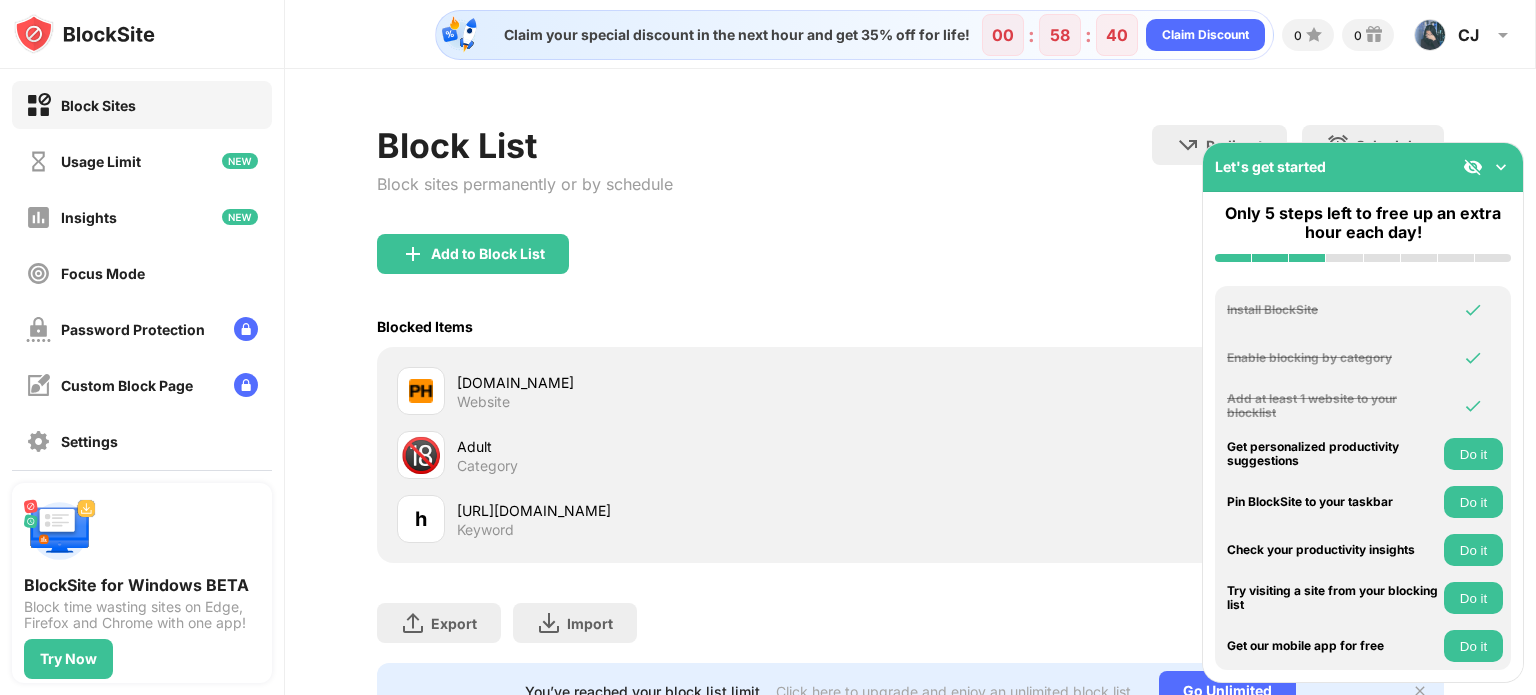 click on "Blocked Items Whitelist mode Block all websites except for those in your whitelist. Whitelist Mode only works with URLs and won't include categories or keywords." at bounding box center [910, 326] 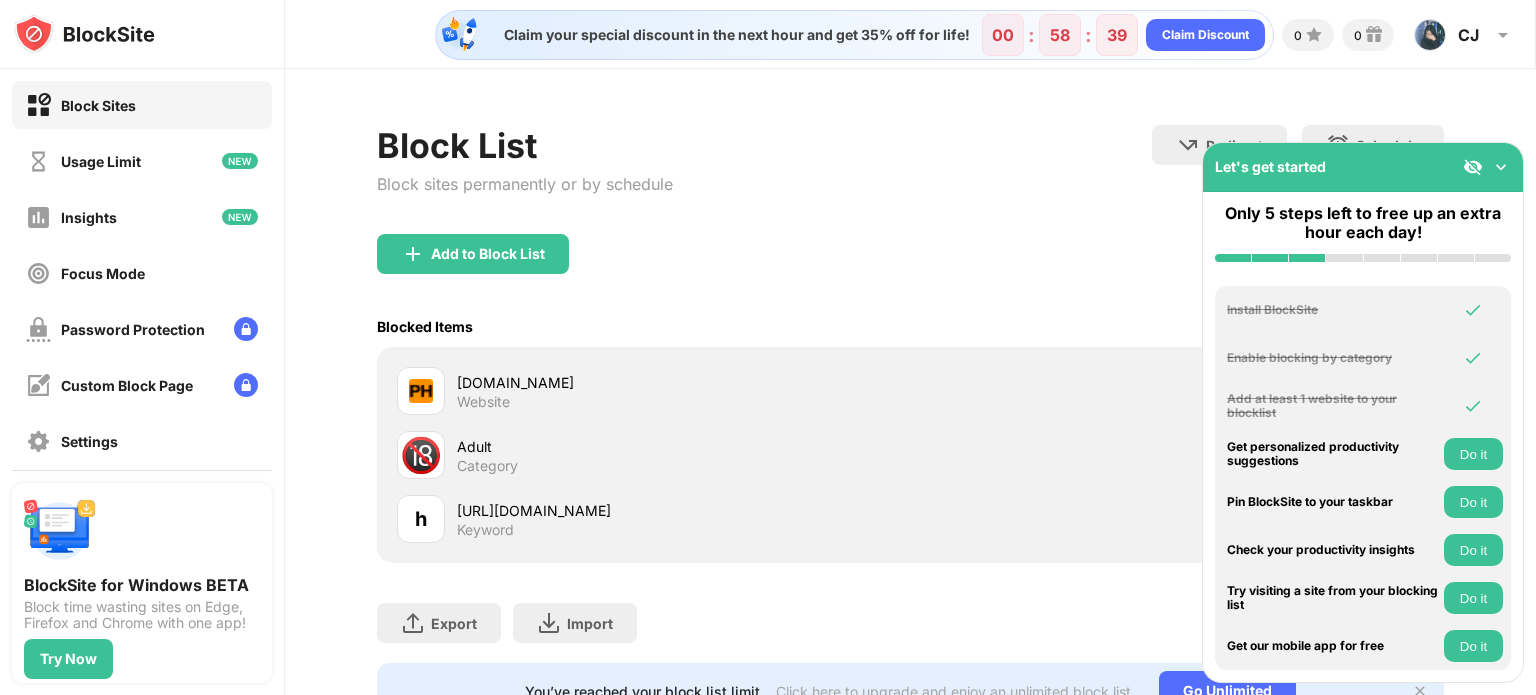 click on "Block List Block sites permanently or by schedule Redirect Choose a site to be redirected to when blocking is active Schedule Select which days and timeframes the block list will be active." at bounding box center [910, 179] 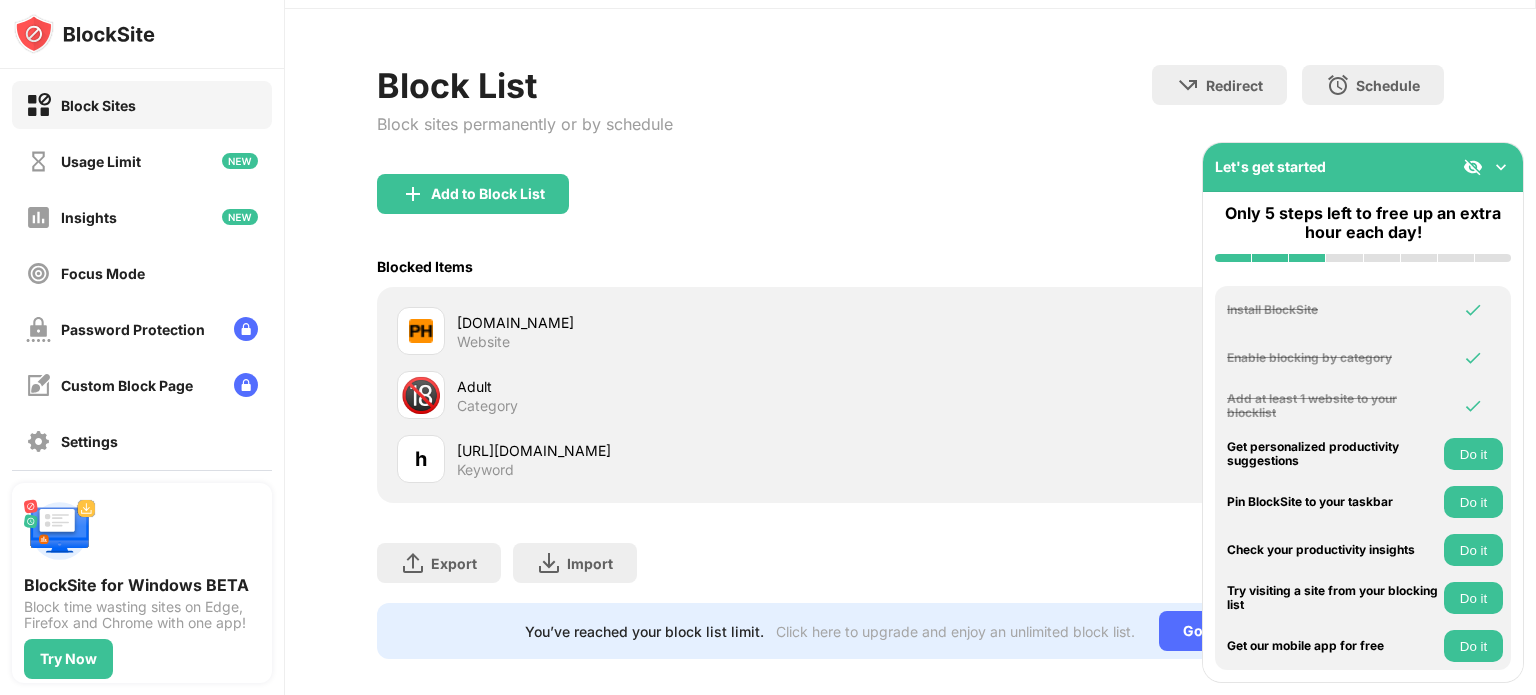 click on "Block List Block sites permanently or by schedule Redirect Choose a site to be redirected to when blocking is active Schedule Select which days and timeframes the block list will be active. Add to Block List Blocked Items Whitelist mode Block all websites except for those in your whitelist. Whitelist Mode only works with URLs and won't include categories or keywords. [DOMAIN_NAME] Website 🔞 Adult Category h [URL][DOMAIN_NAME] Keyword Export Export Files (for websites items only) Import Import Files (for websites items only) You’ve reached your block list limit. Click here to upgrade and enjoy an unlimited block list. Go Unlimited" at bounding box center (910, 362) 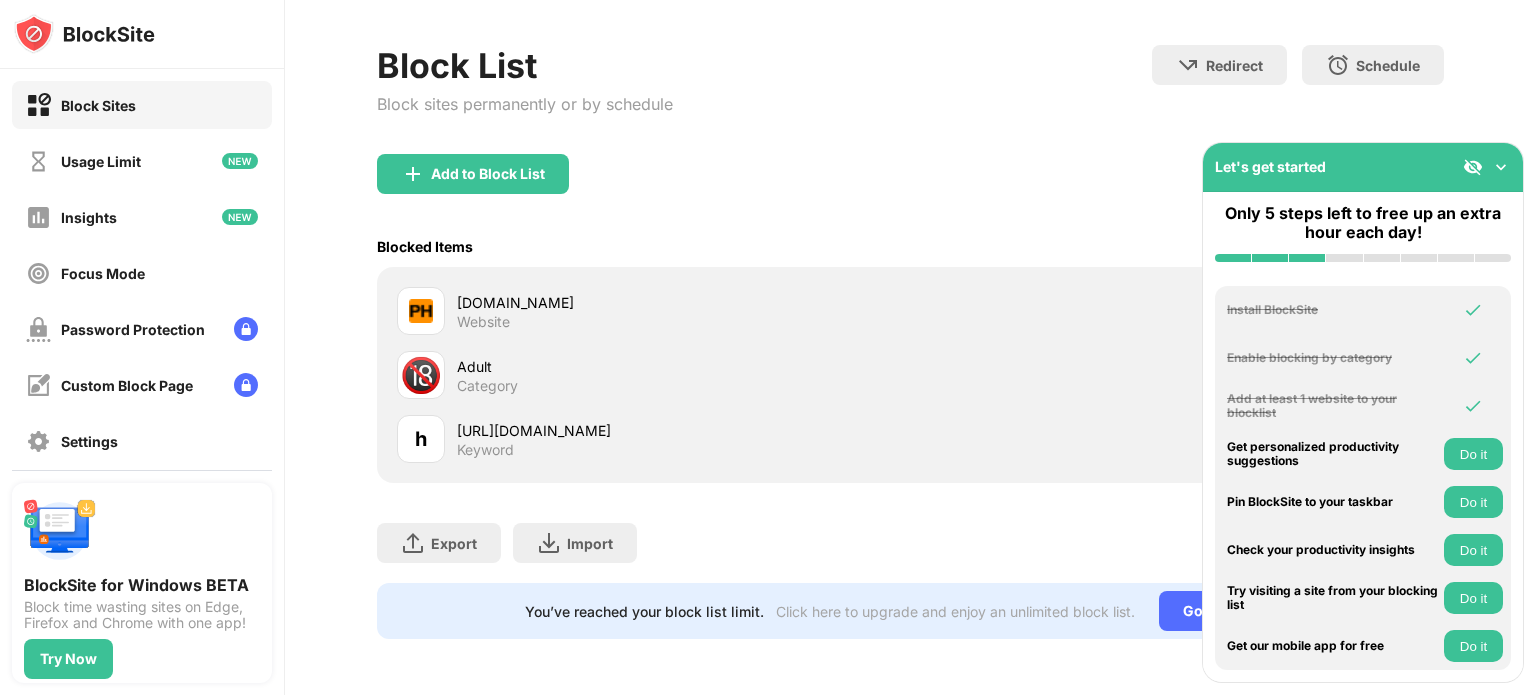 click on "Add to Block List" at bounding box center (910, 190) 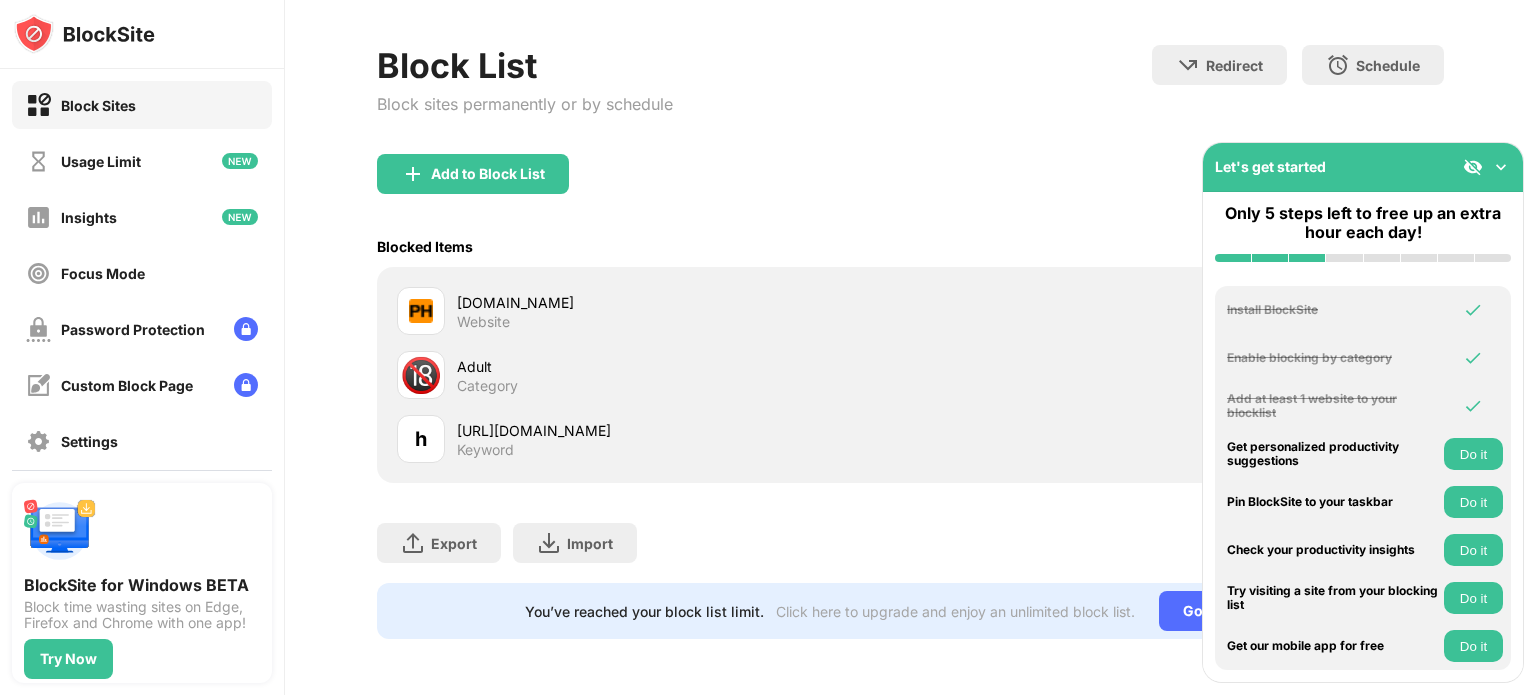 drag, startPoint x: 827, startPoint y: 196, endPoint x: 979, endPoint y: 171, distance: 154.0422 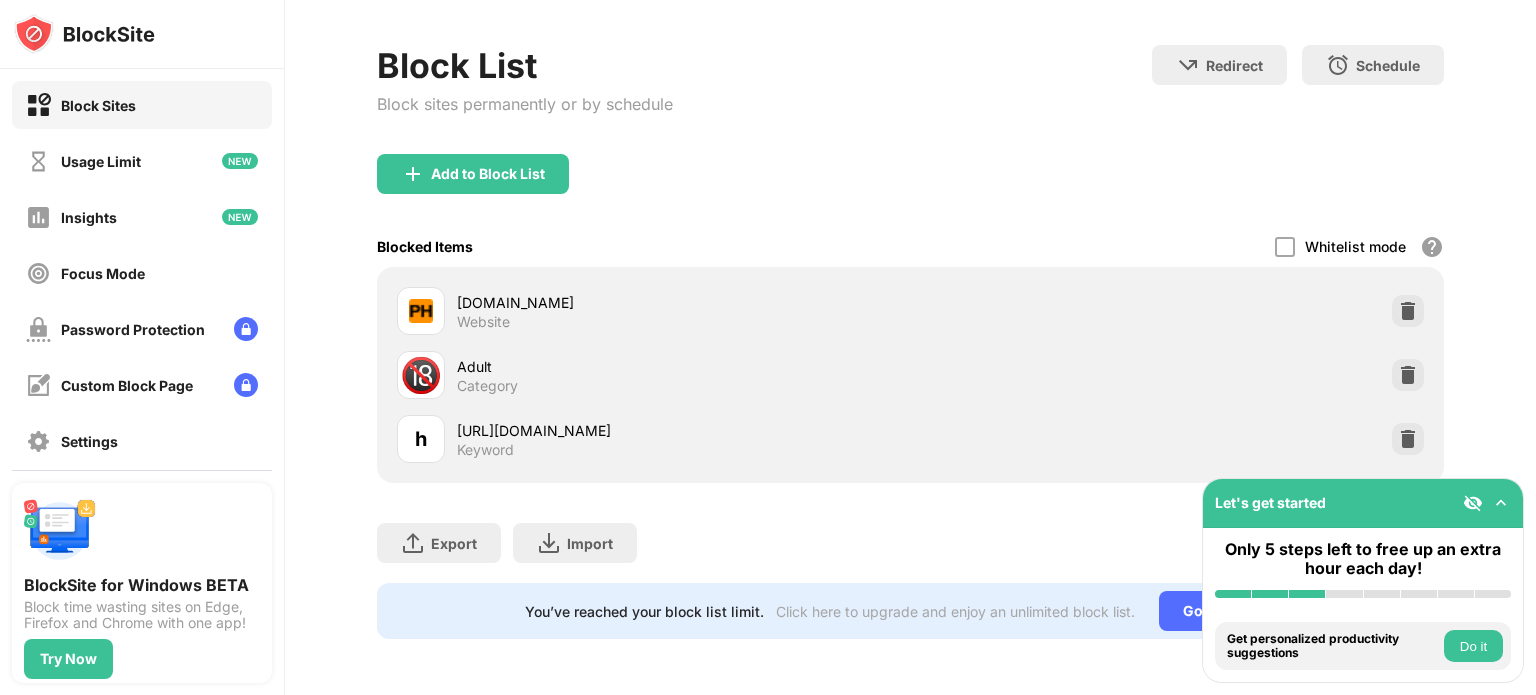 click on "Block List Block sites permanently or by schedule Redirect Choose a site to be redirected to when blocking is active Schedule Select which days and timeframes the block list will be active. Add to Block List Blocked Items Whitelist mode Block all websites except for those in your whitelist. Whitelist Mode only works with URLs and won't include categories or keywords. [DOMAIN_NAME] Website 🔞 Adult Category h [URL][DOMAIN_NAME] Keyword Export Export Files (for websites items only) Import Import Files (for websites items only) You’ve reached your block list limit. Click here to upgrade and enjoy an unlimited block list. Go Unlimited" at bounding box center [910, 342] 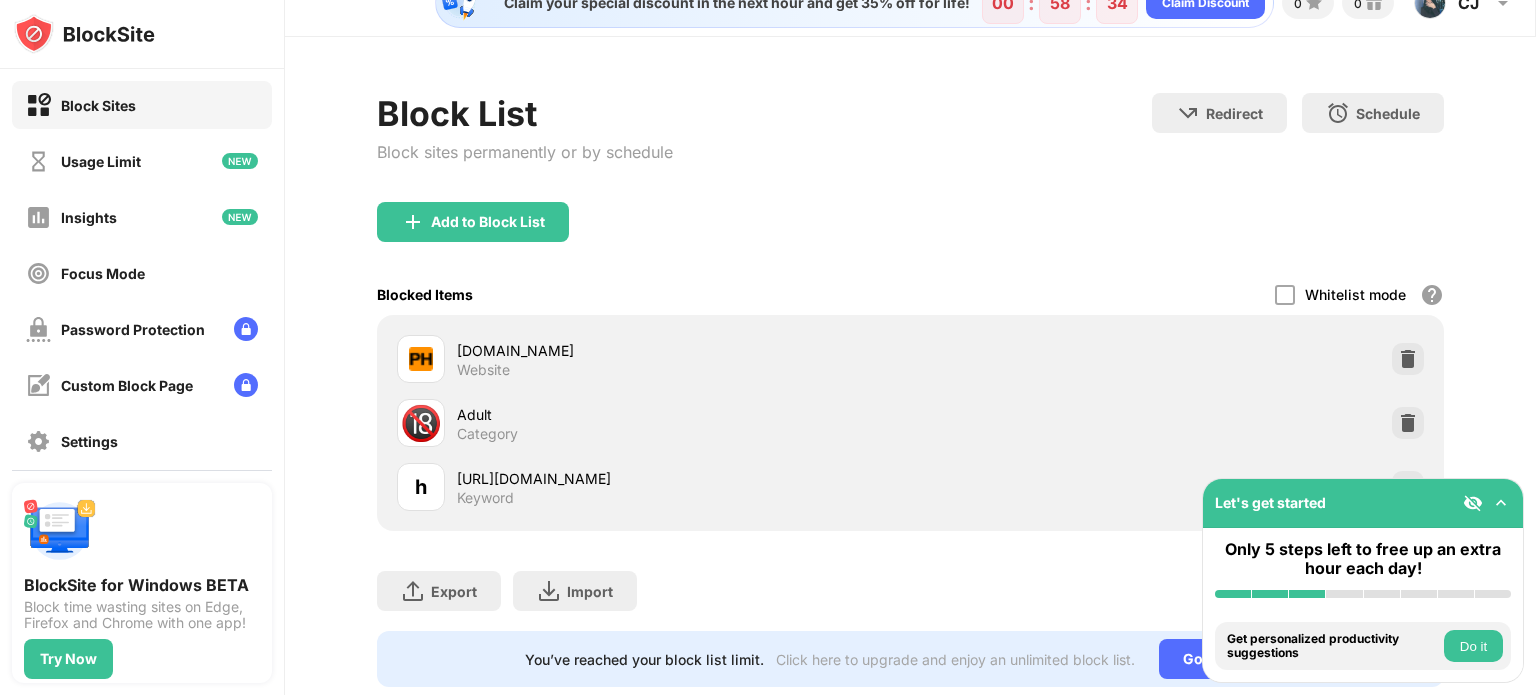 scroll, scrollTop: 0, scrollLeft: 0, axis: both 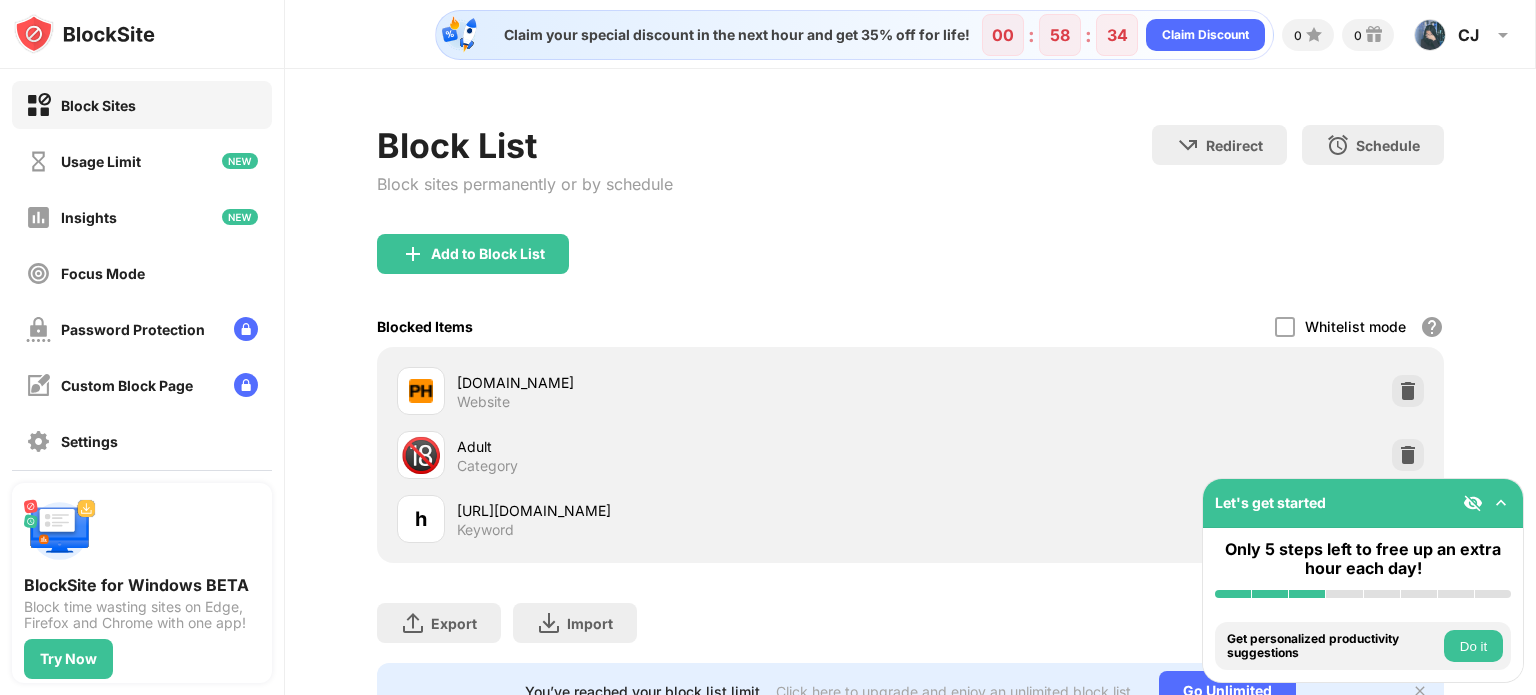 click on "Block List Block sites permanently or by schedule Redirect Choose a site to be redirected to when blocking is active Schedule Select which days and timeframes the block list will be active." at bounding box center (910, 179) 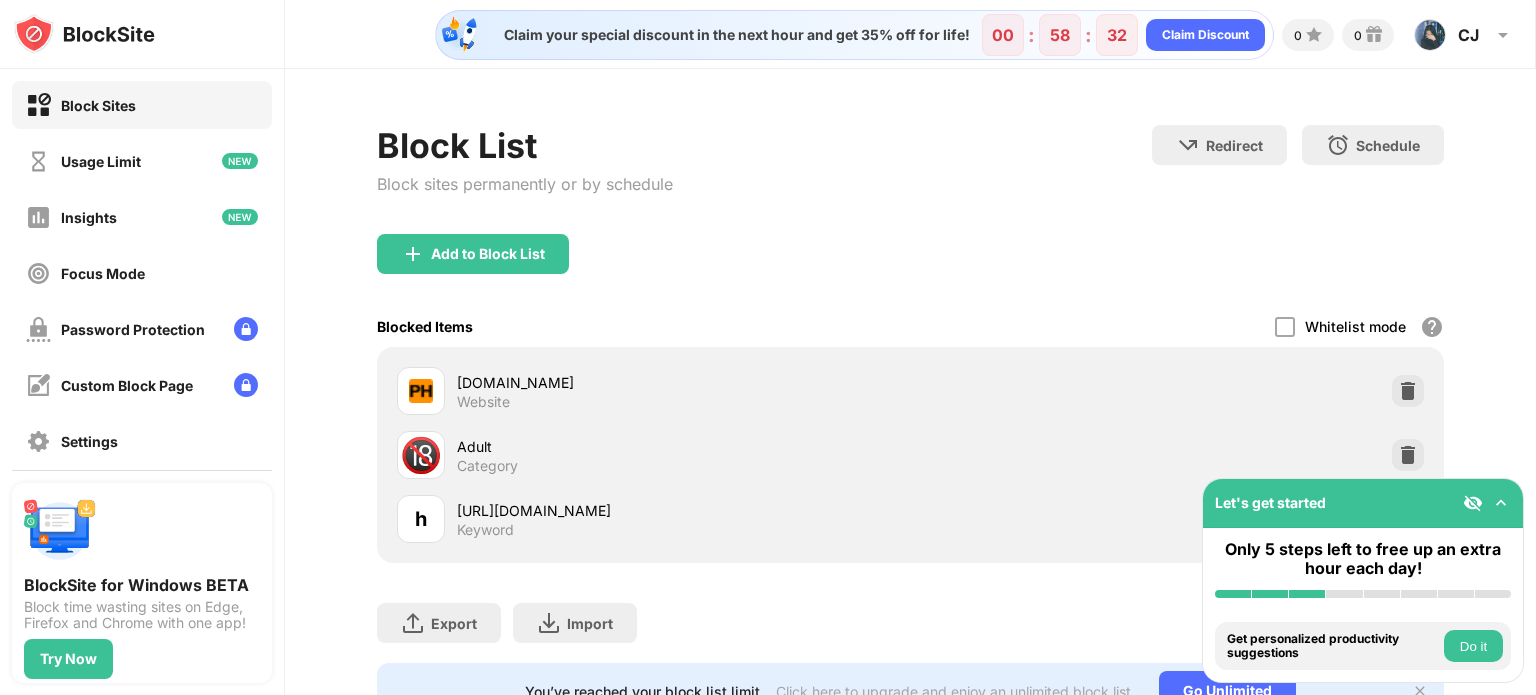 drag, startPoint x: 940, startPoint y: 141, endPoint x: 1113, endPoint y: -14, distance: 232.28 